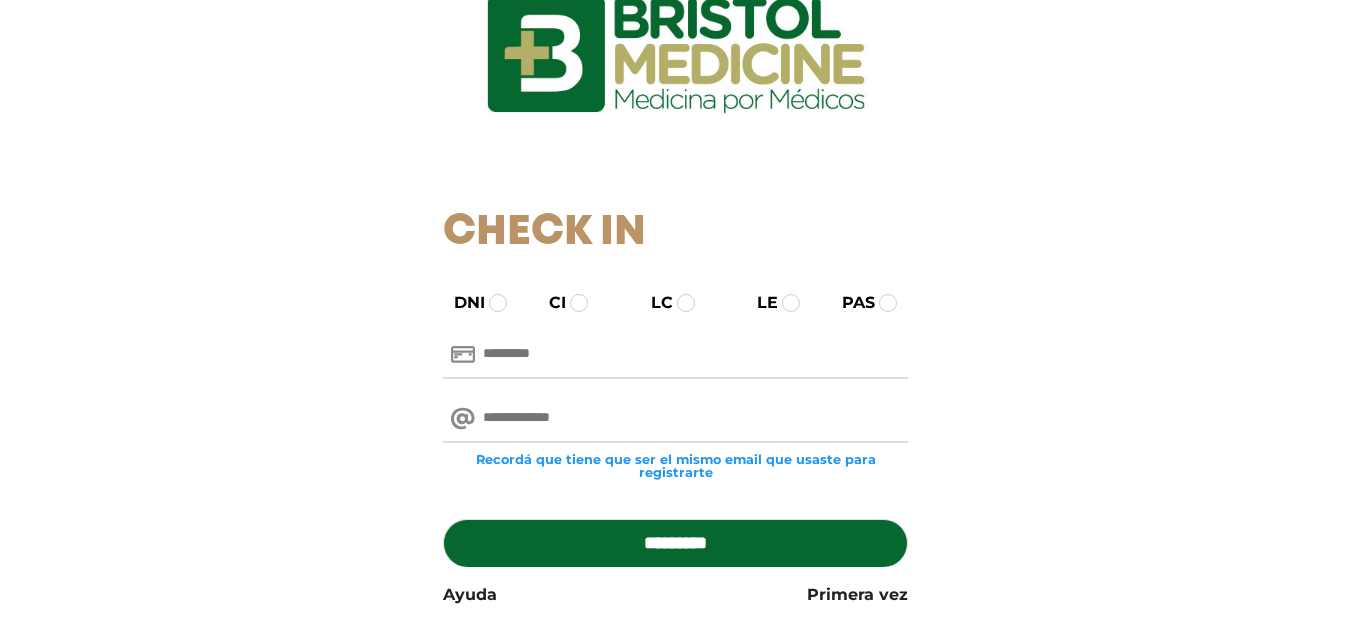 scroll, scrollTop: 200, scrollLeft: 0, axis: vertical 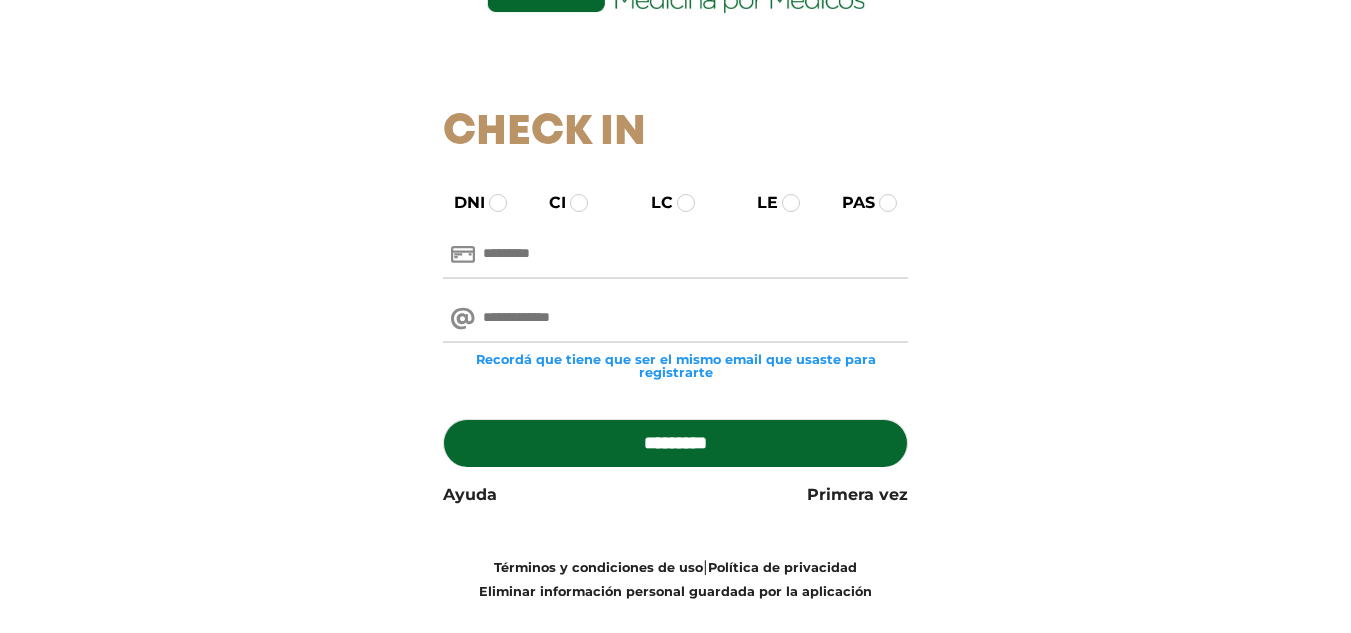 click at bounding box center [675, 255] 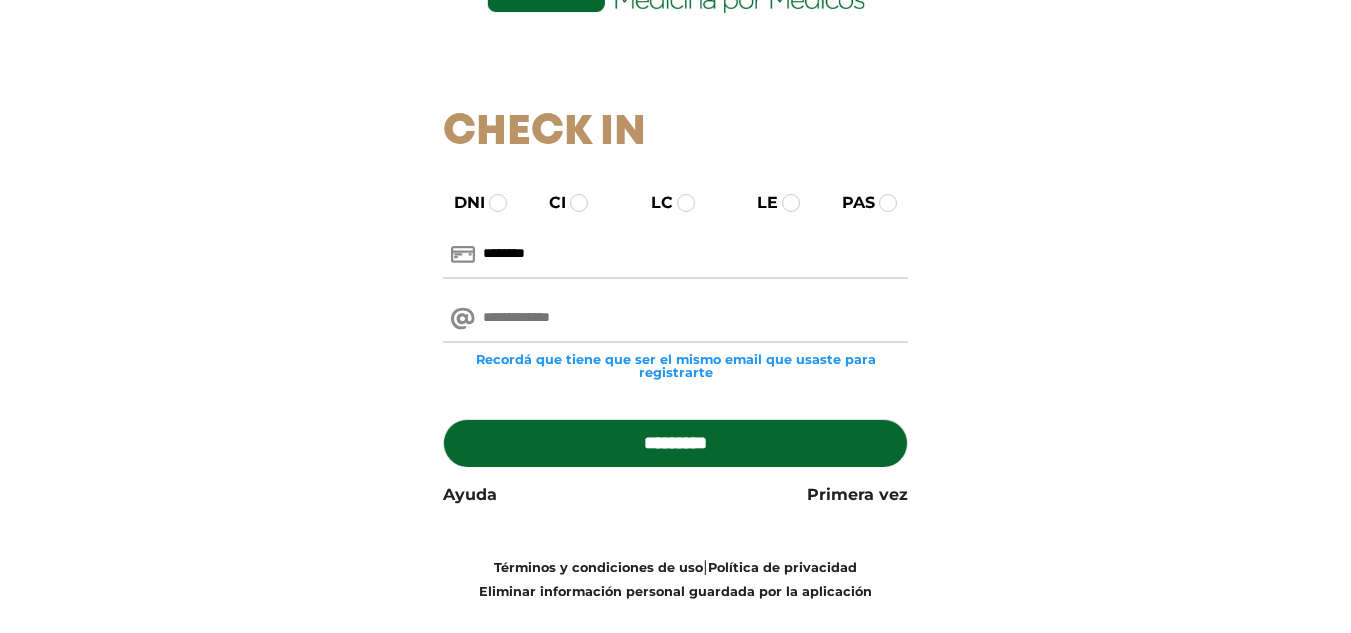 click at bounding box center [675, 319] 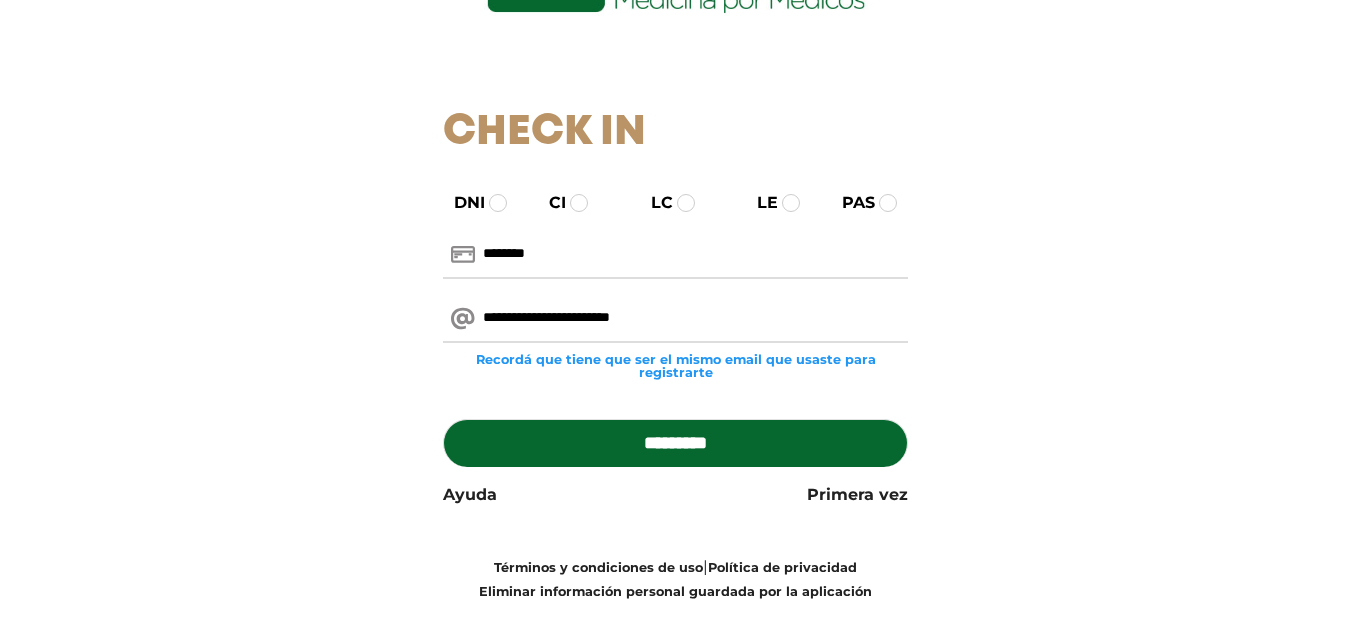 click on "*********" at bounding box center [675, 443] 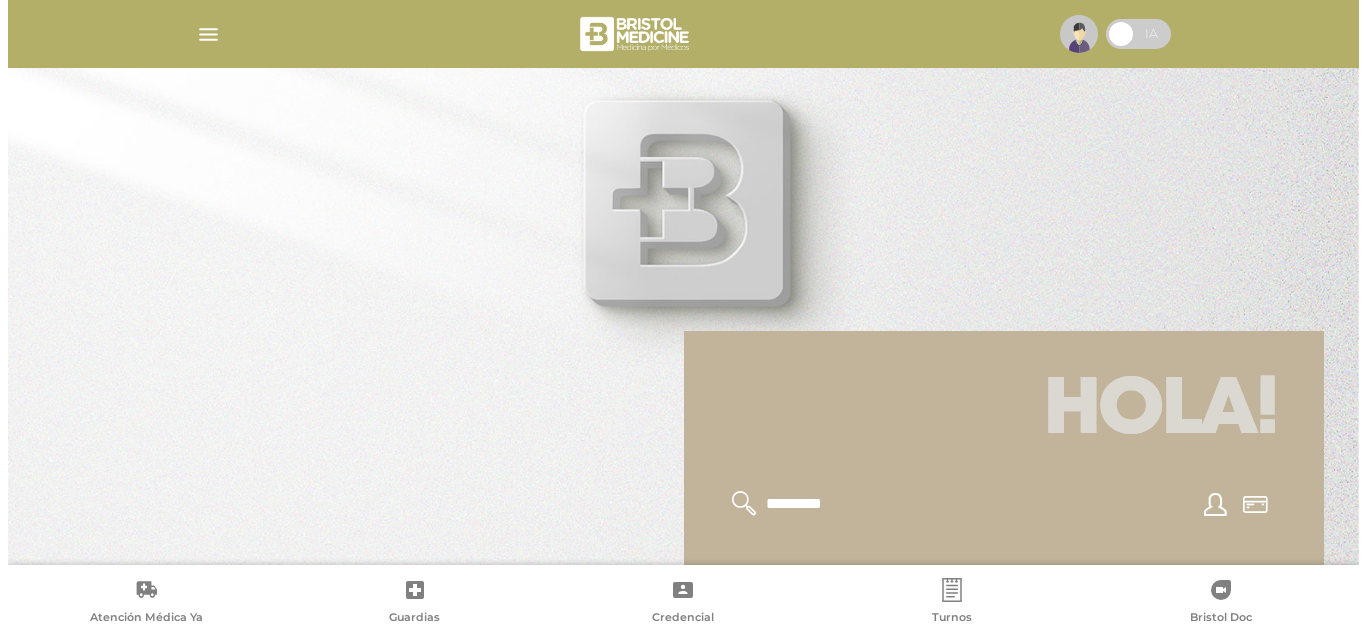 scroll, scrollTop: 200, scrollLeft: 0, axis: vertical 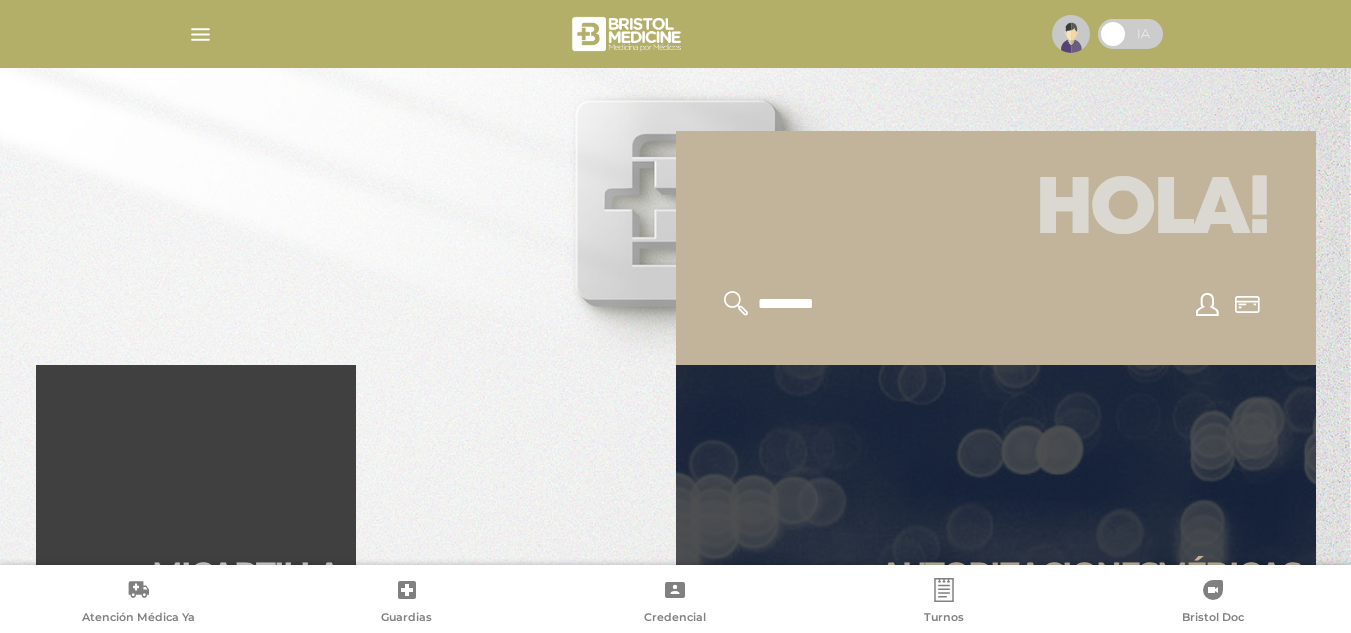click 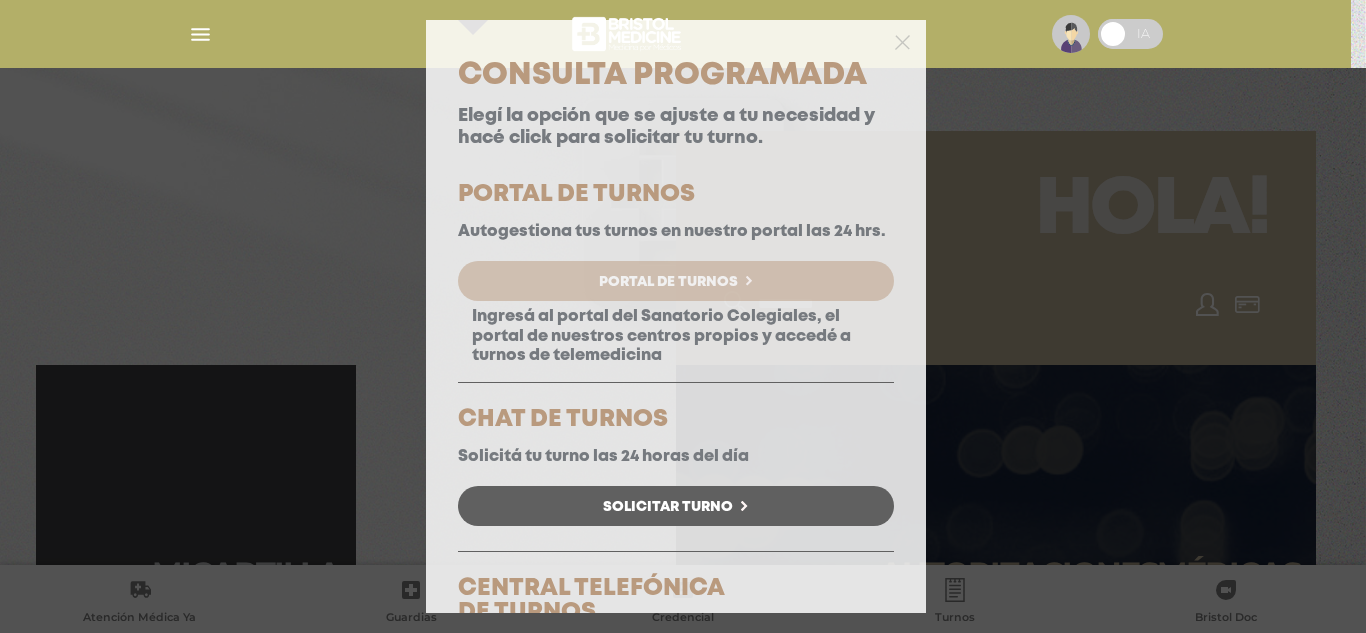 click on "Portal de Turnos" at bounding box center [668, 282] 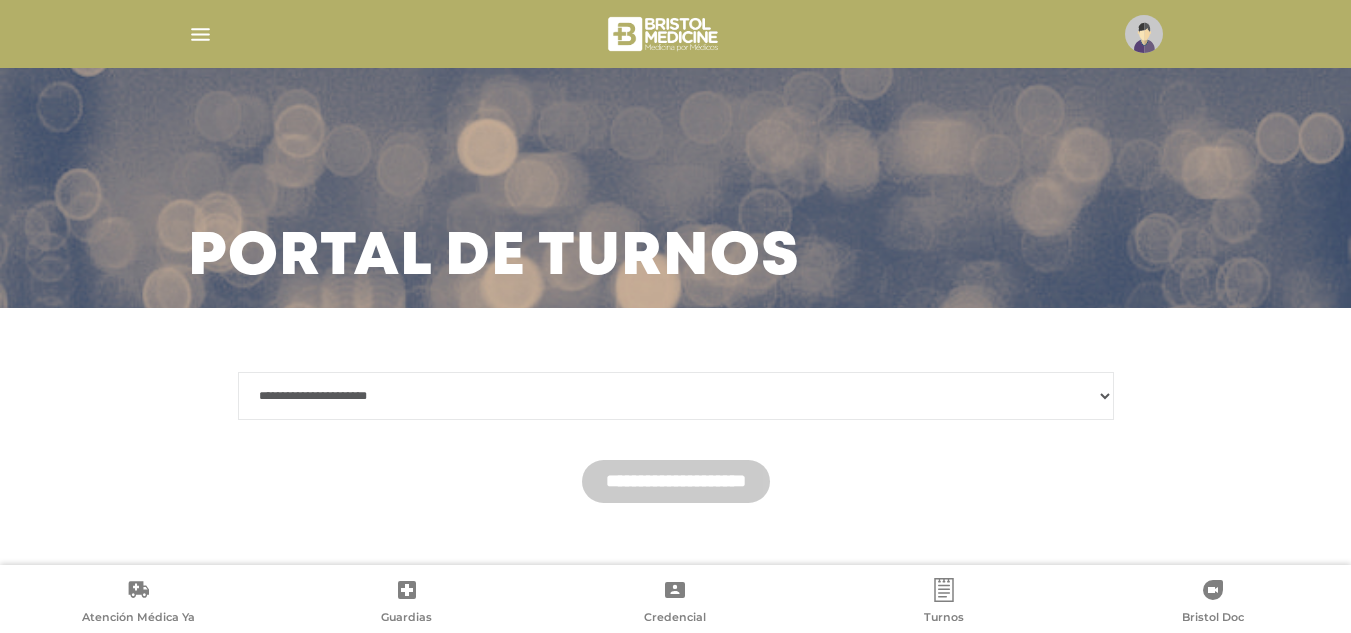scroll, scrollTop: 26, scrollLeft: 0, axis: vertical 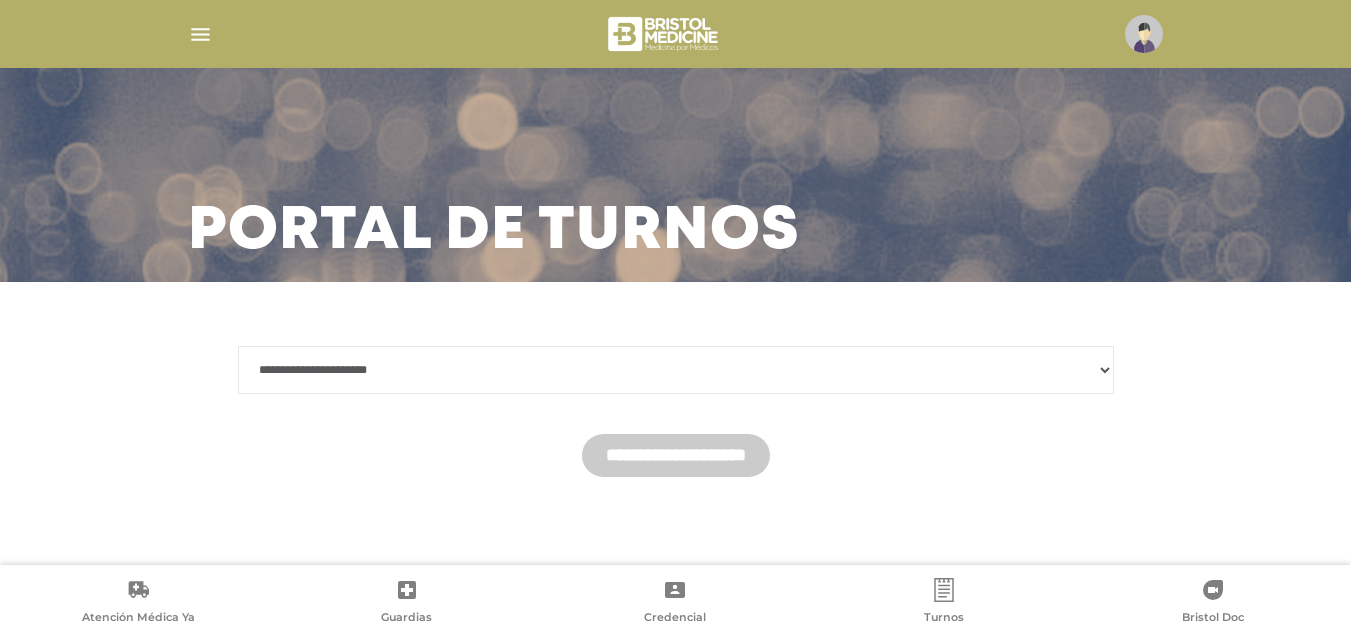 click on "**********" at bounding box center (676, 370) 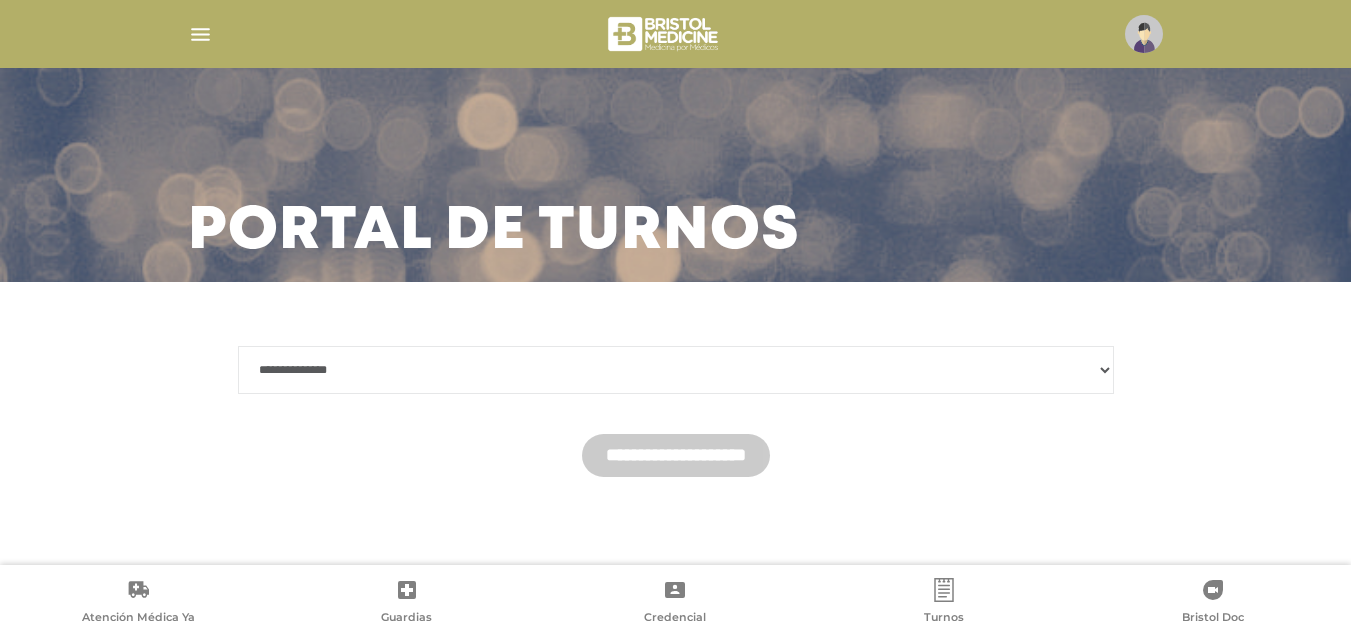 click on "**********" at bounding box center [676, 370] 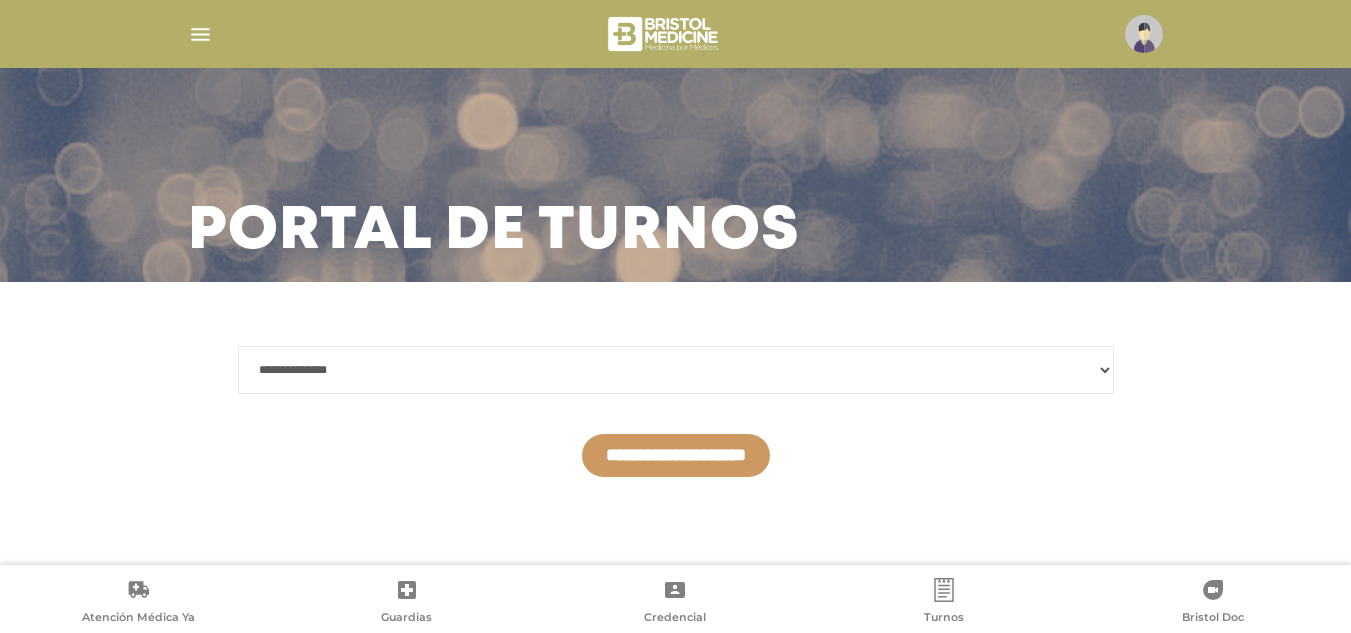 click on "**********" at bounding box center [676, 455] 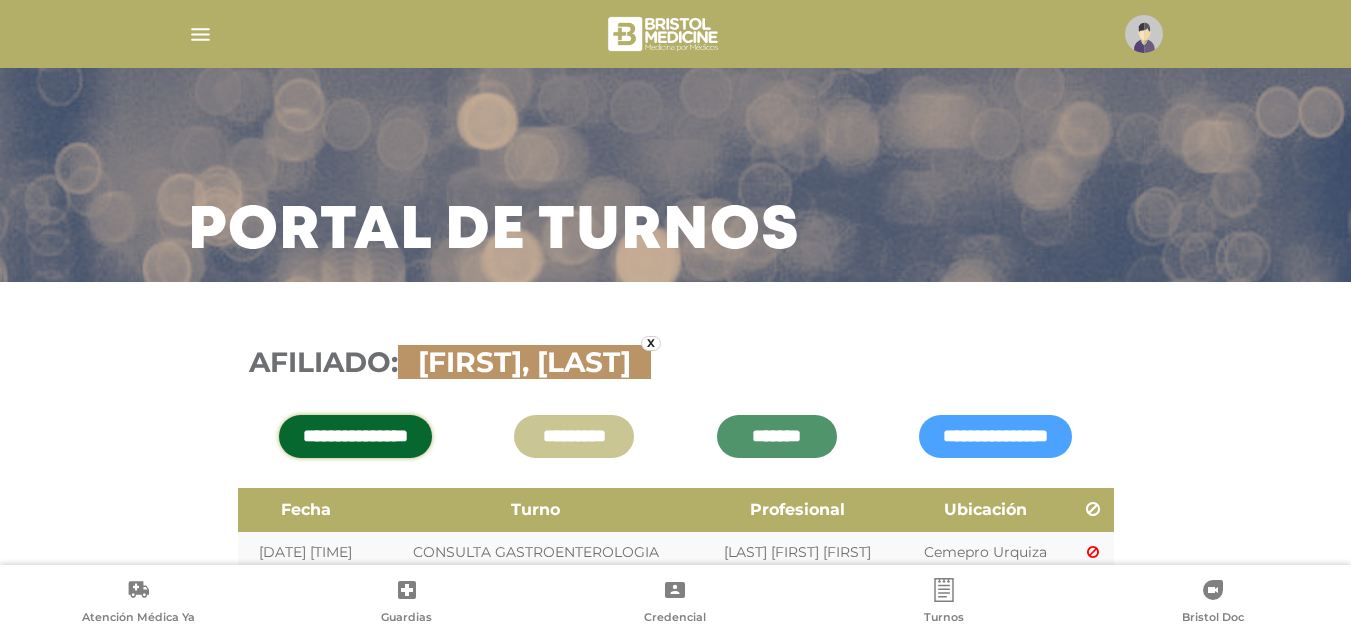 scroll, scrollTop: 123, scrollLeft: 0, axis: vertical 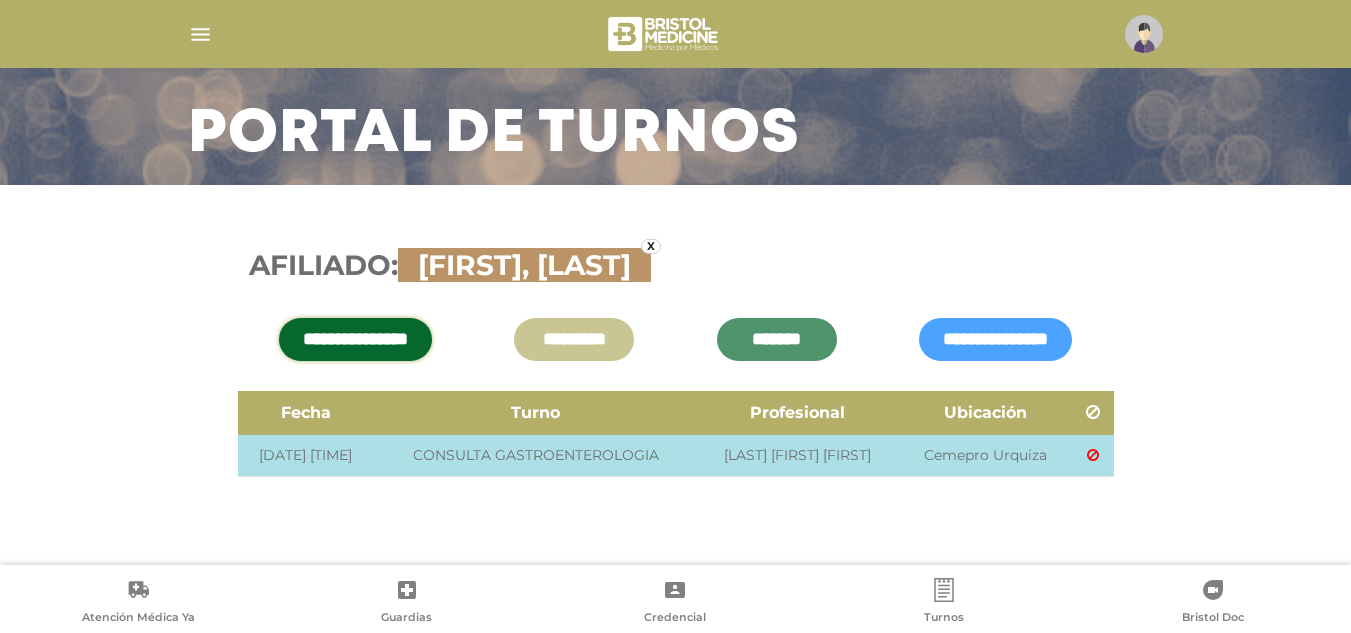 click at bounding box center [1093, 455] 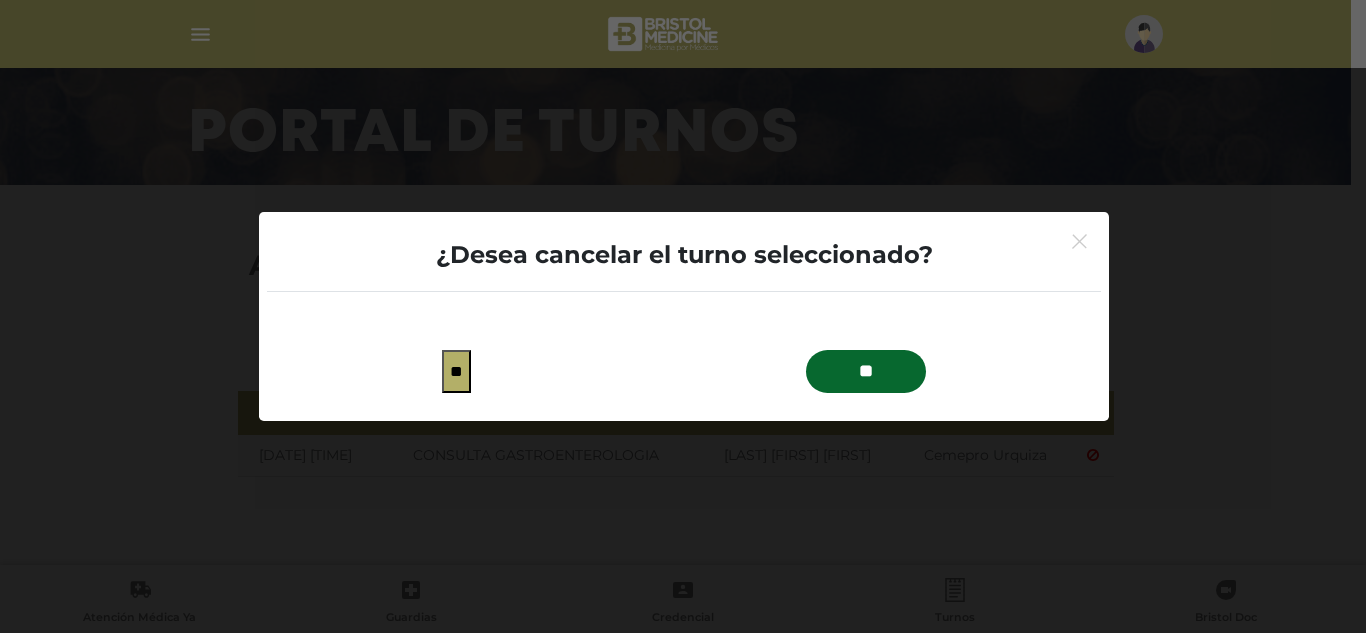 click on "**" at bounding box center (866, 371) 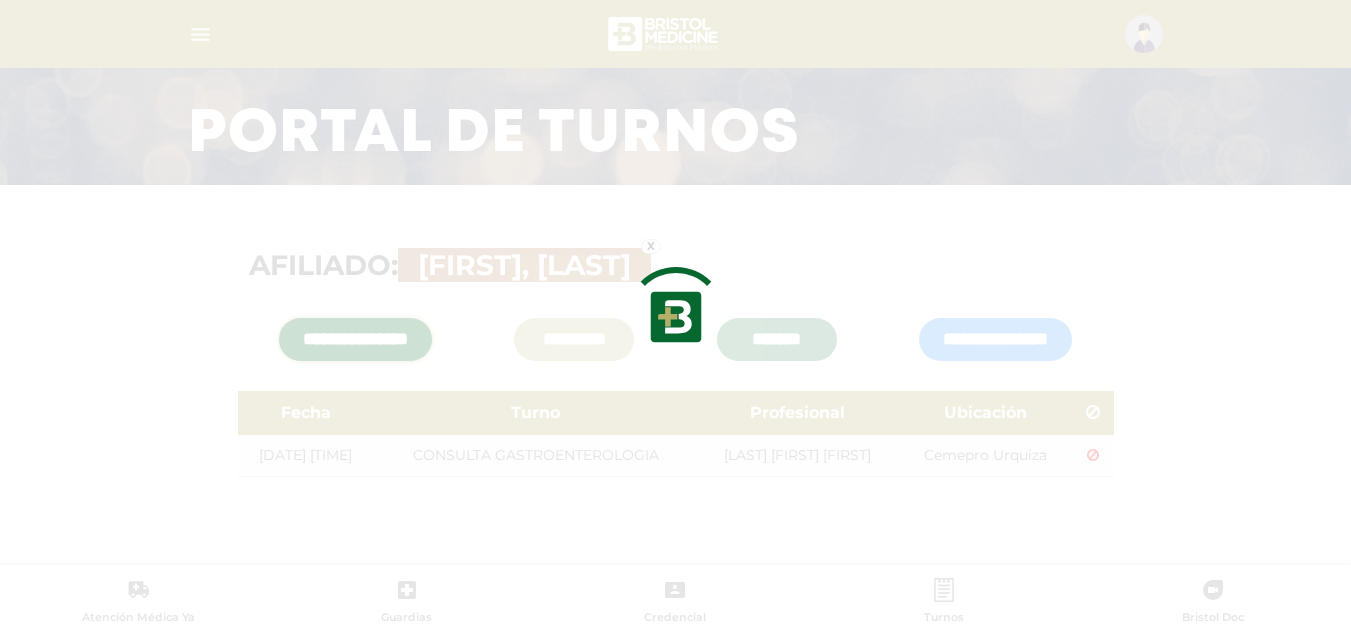 type on "*******" 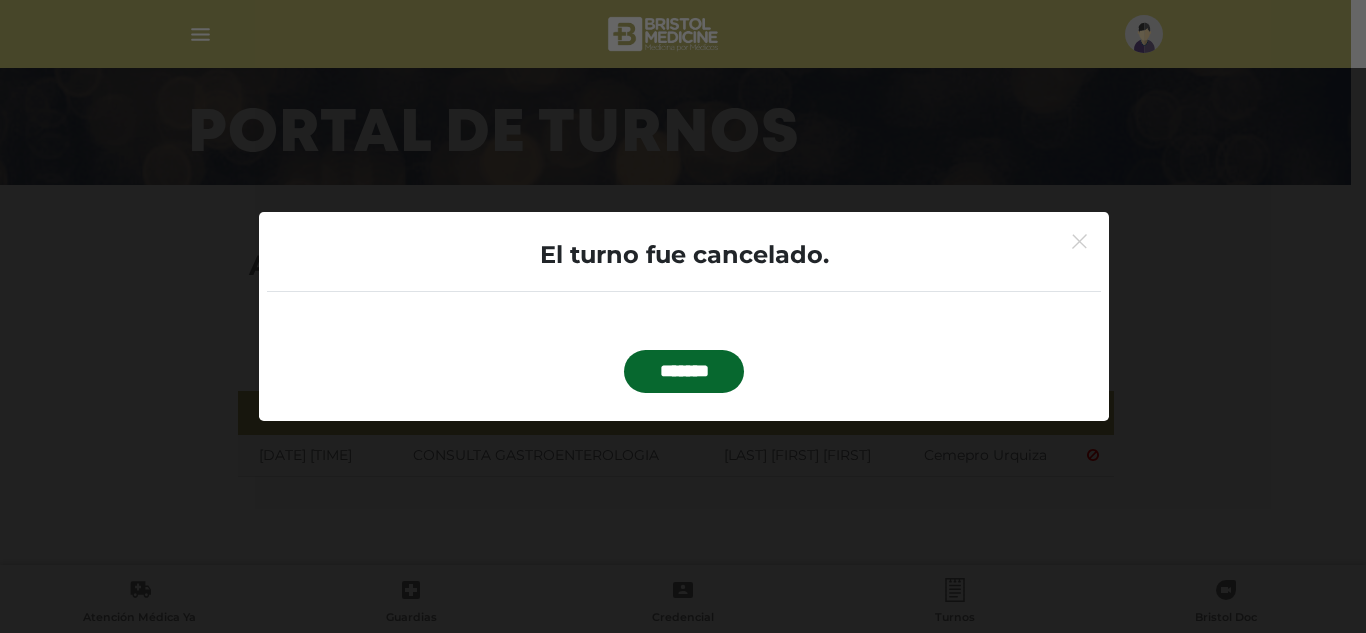 drag, startPoint x: 617, startPoint y: 356, endPoint x: 639, endPoint y: 361, distance: 22.561028 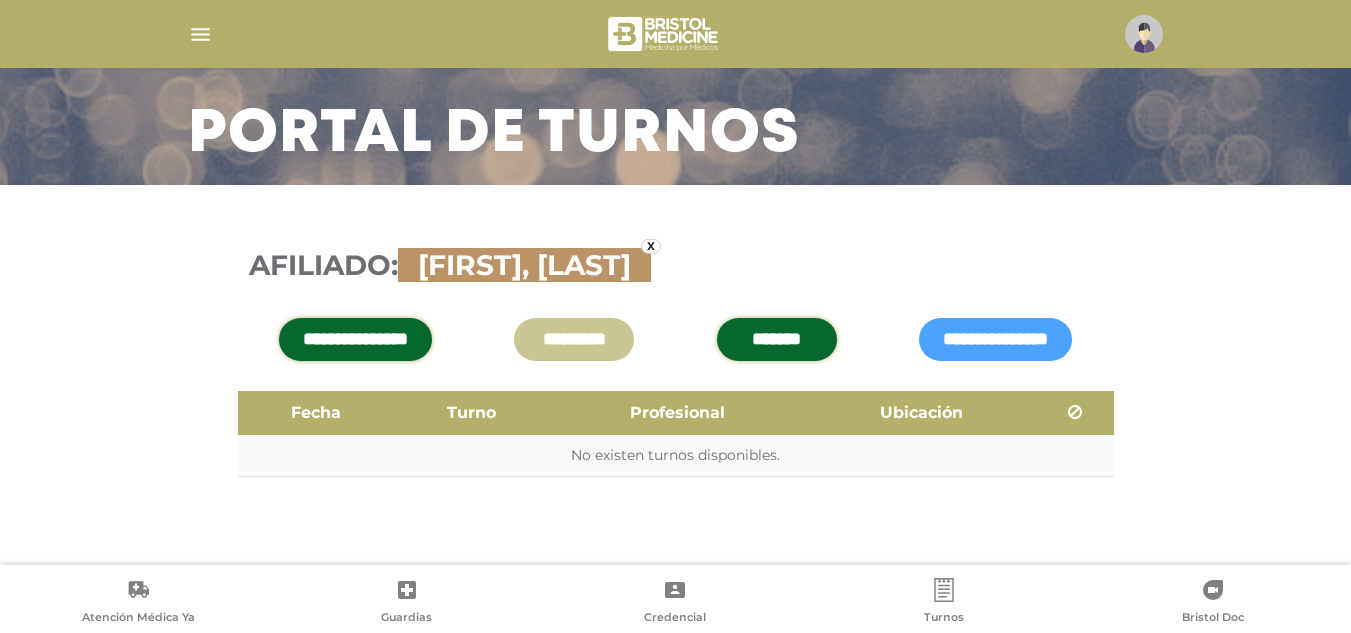 click on "*******" at bounding box center (777, 339) 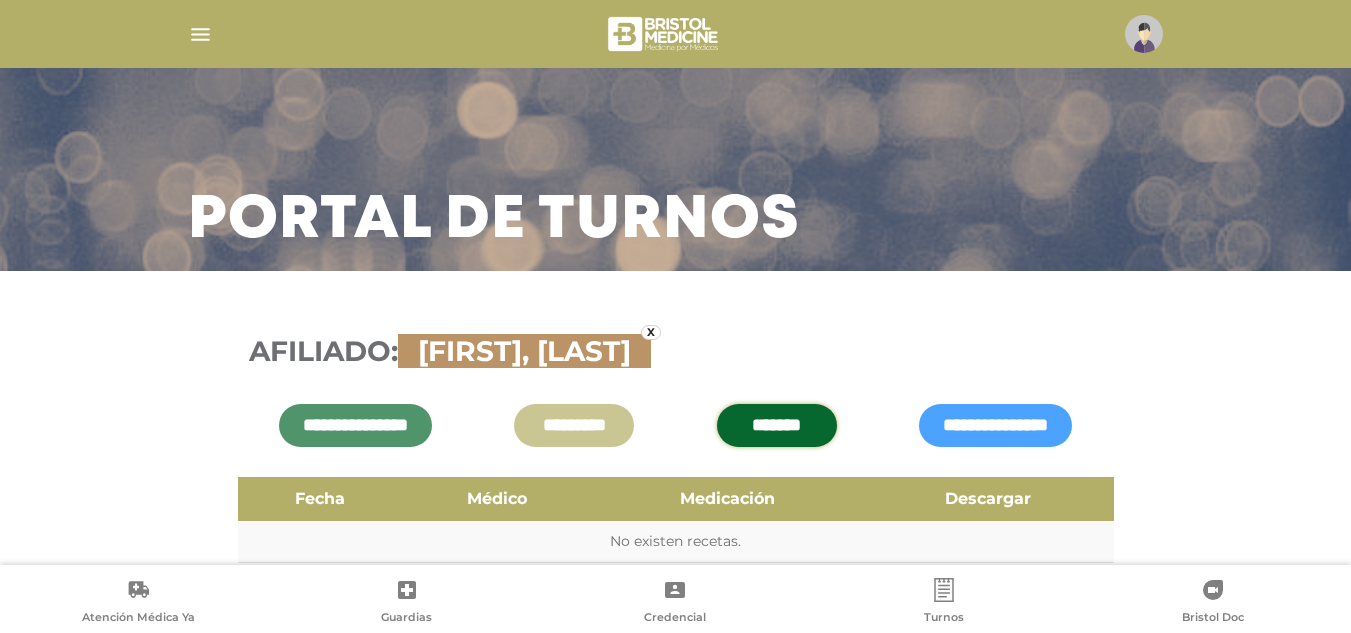 scroll, scrollTop: 123, scrollLeft: 0, axis: vertical 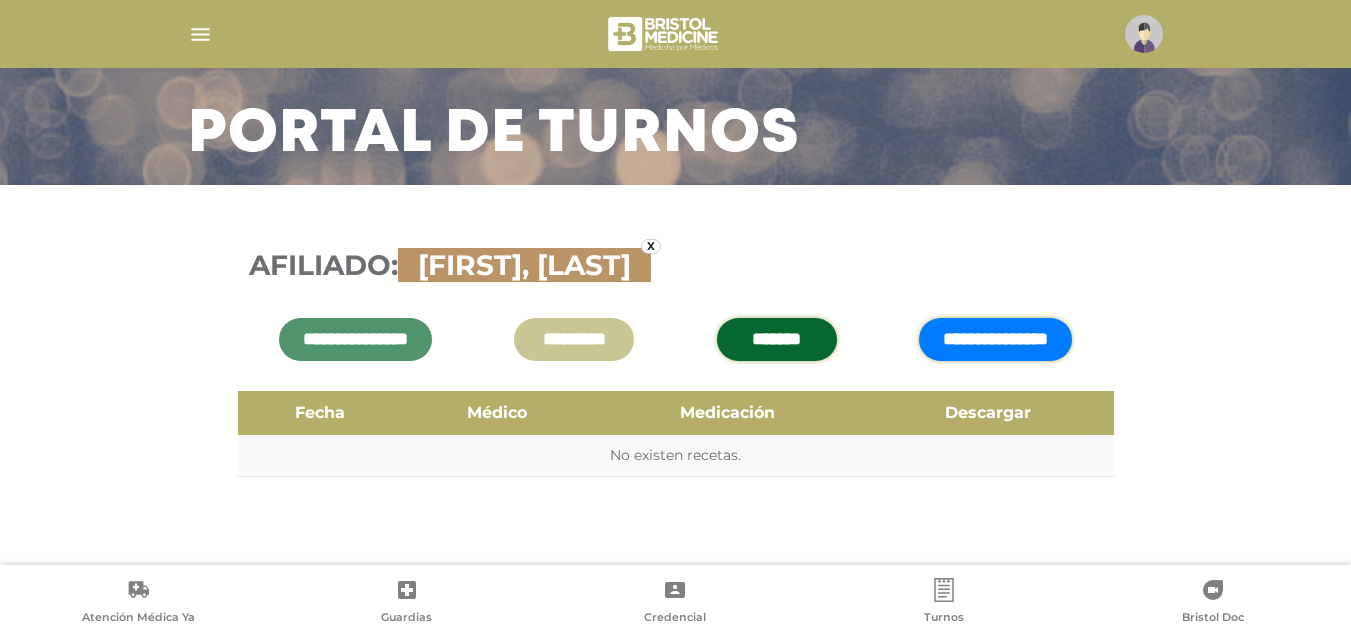 click on "**********" at bounding box center [995, 339] 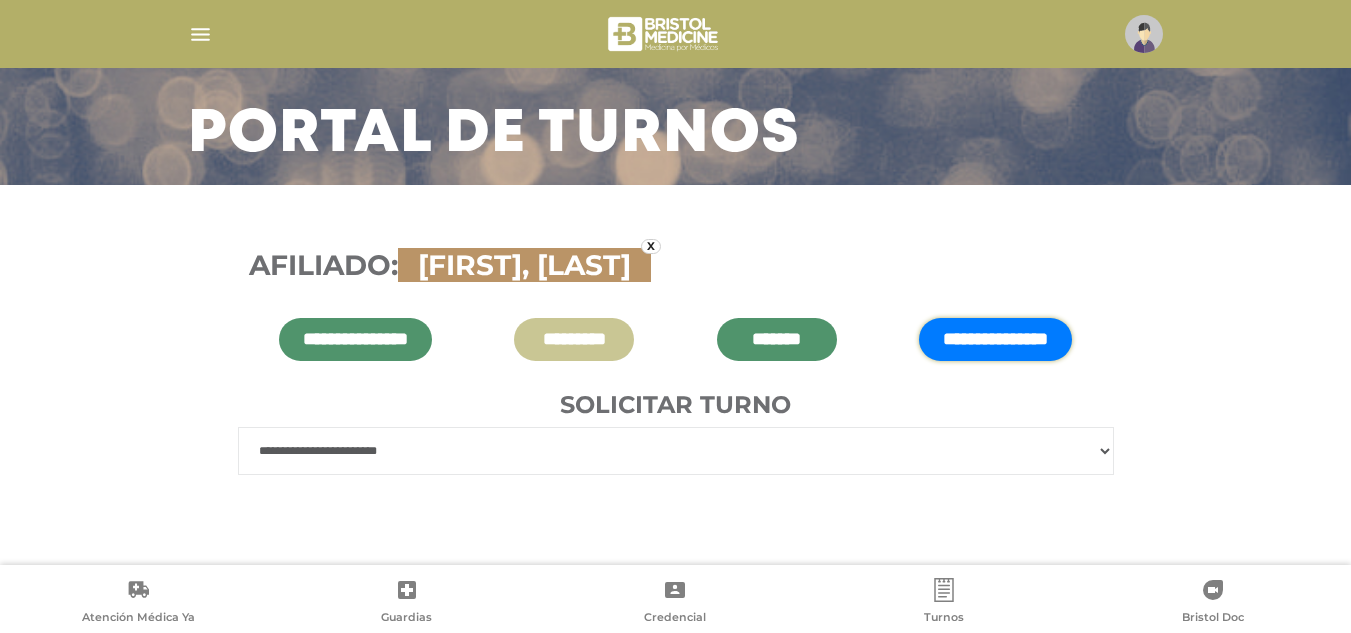 scroll, scrollTop: 145, scrollLeft: 0, axis: vertical 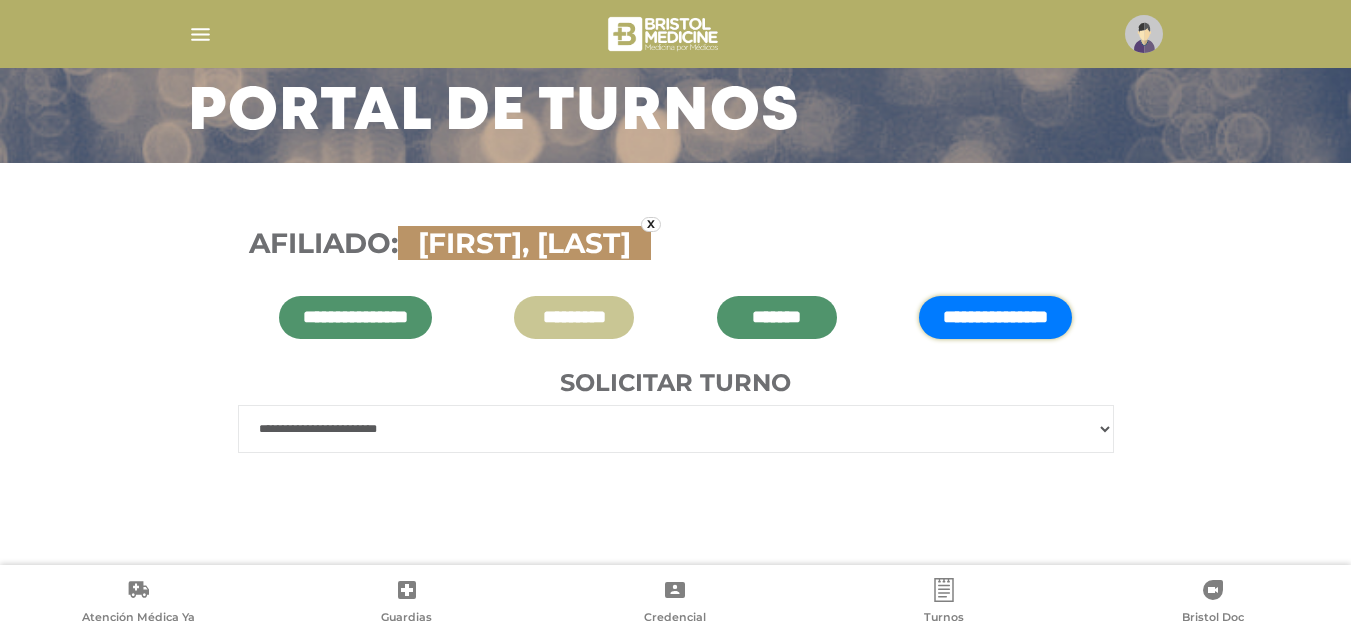 click on "**********" at bounding box center [676, 429] 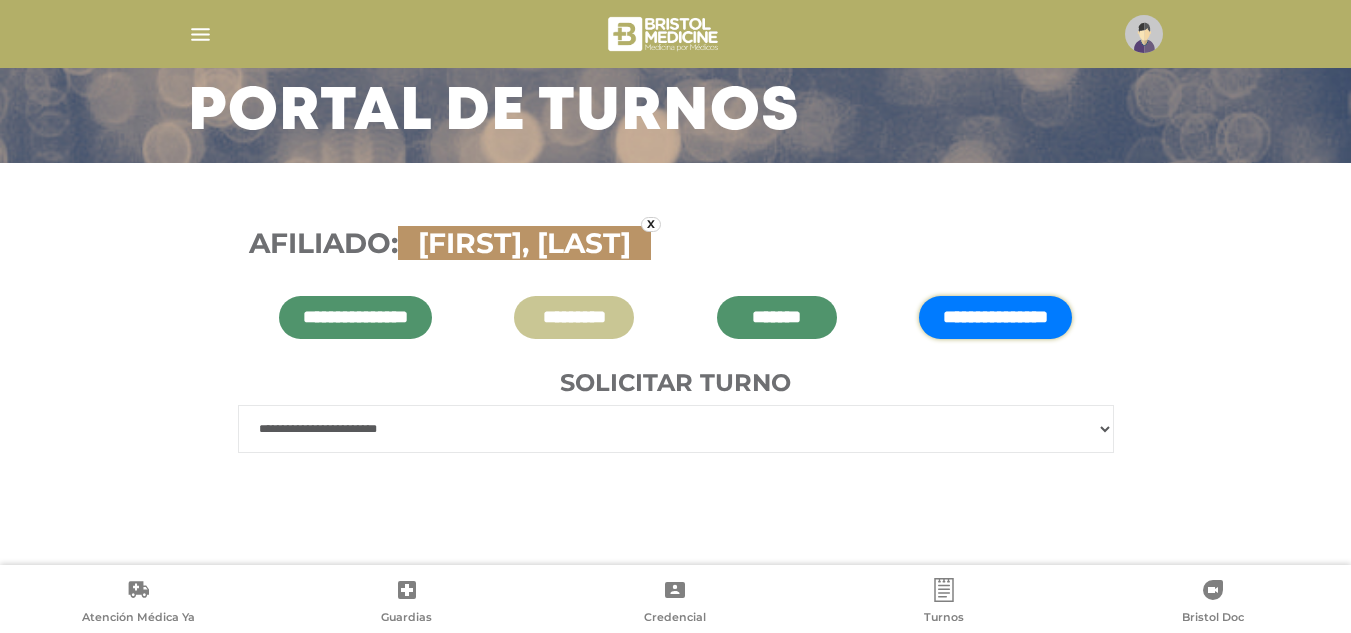 select on "******" 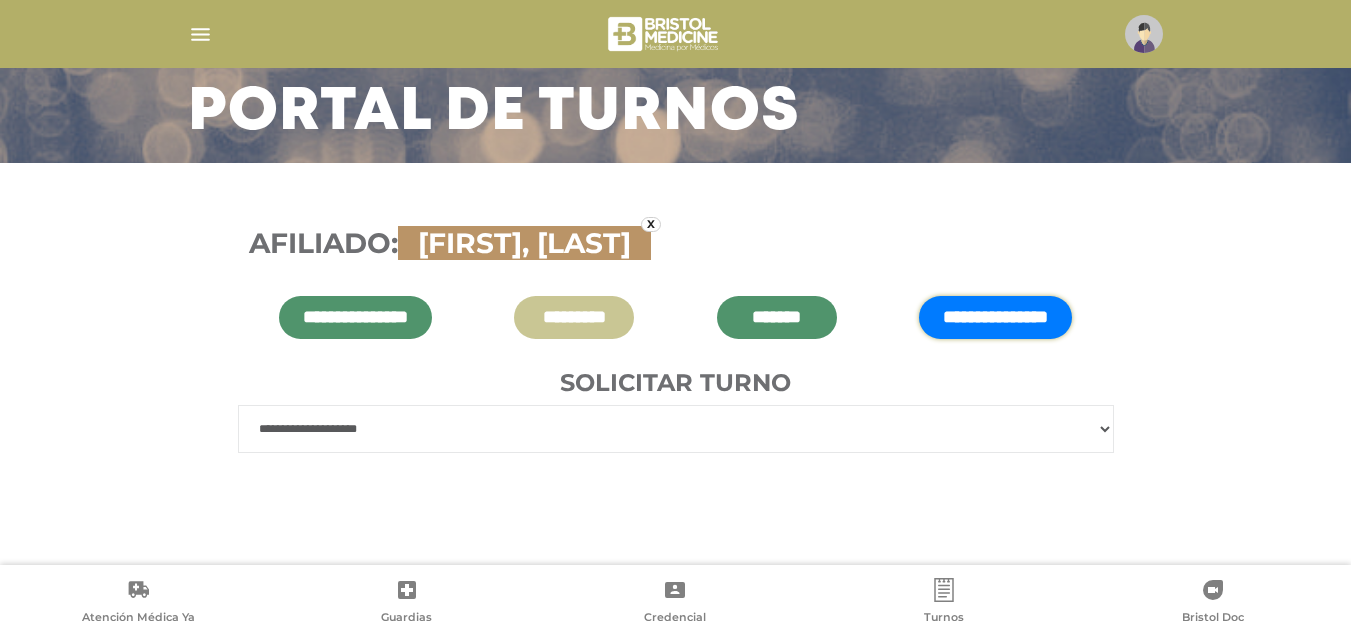 click on "**********" at bounding box center (676, 429) 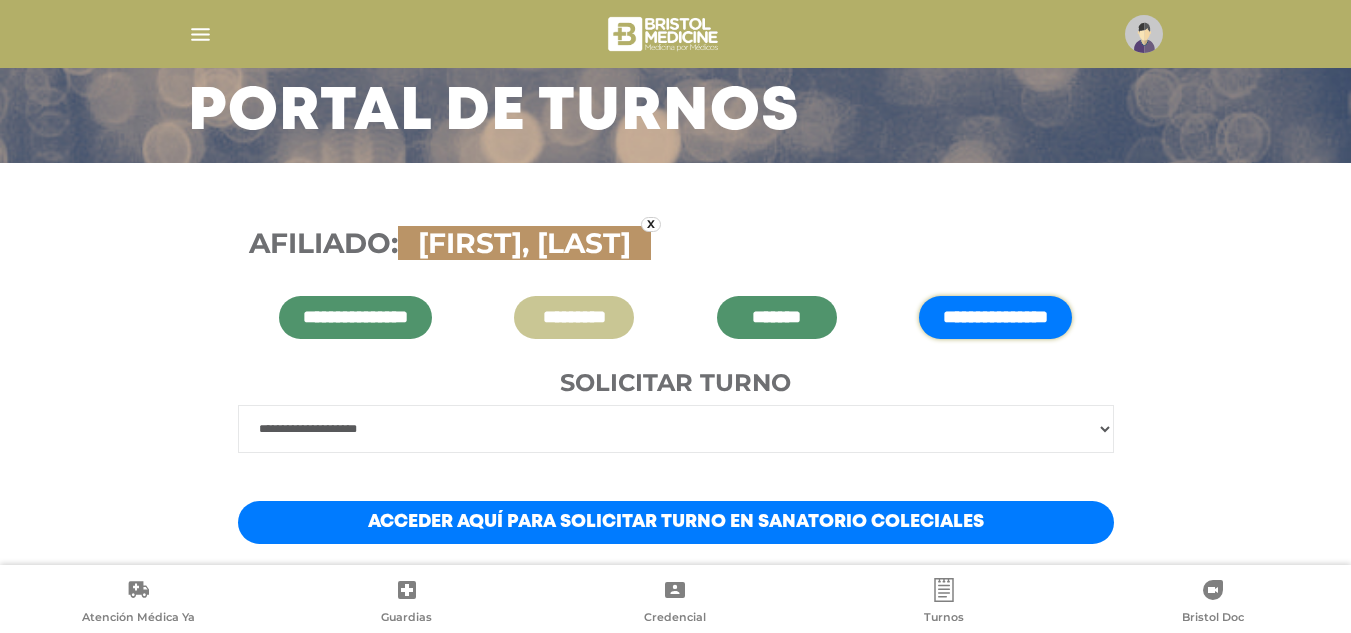 scroll, scrollTop: 212, scrollLeft: 0, axis: vertical 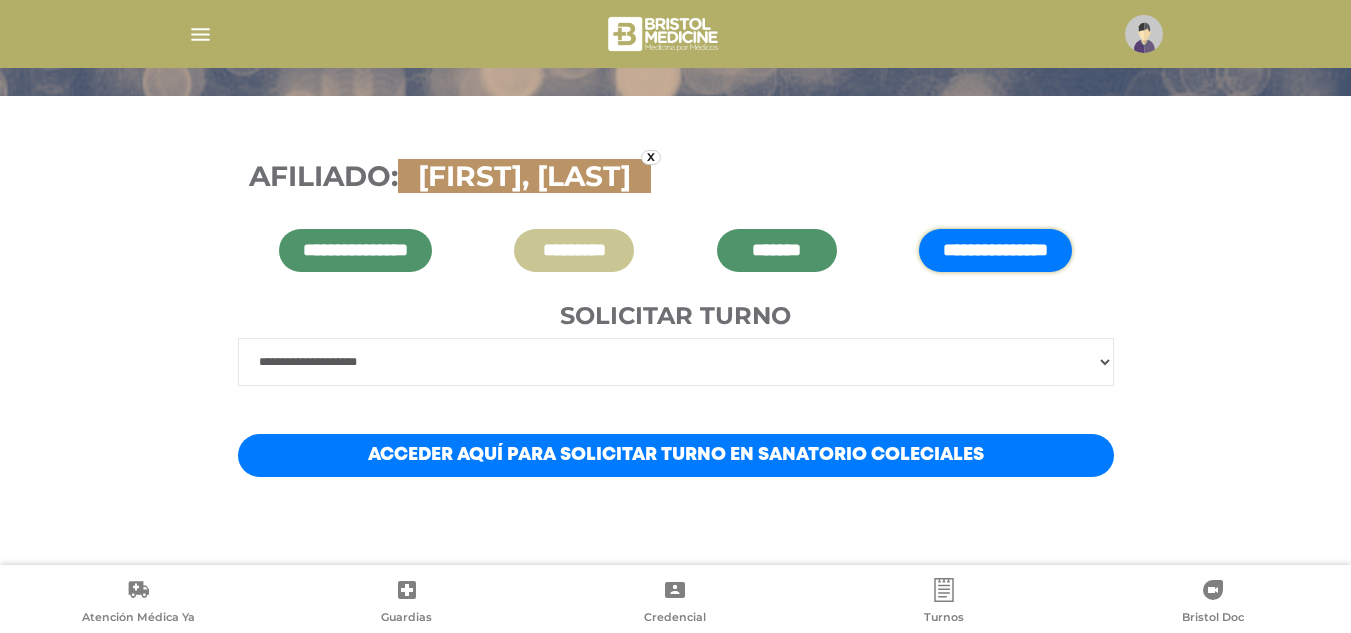 click on "Acceder aquí para solicitar turno en Sanatorio Coleciales" at bounding box center (676, 455) 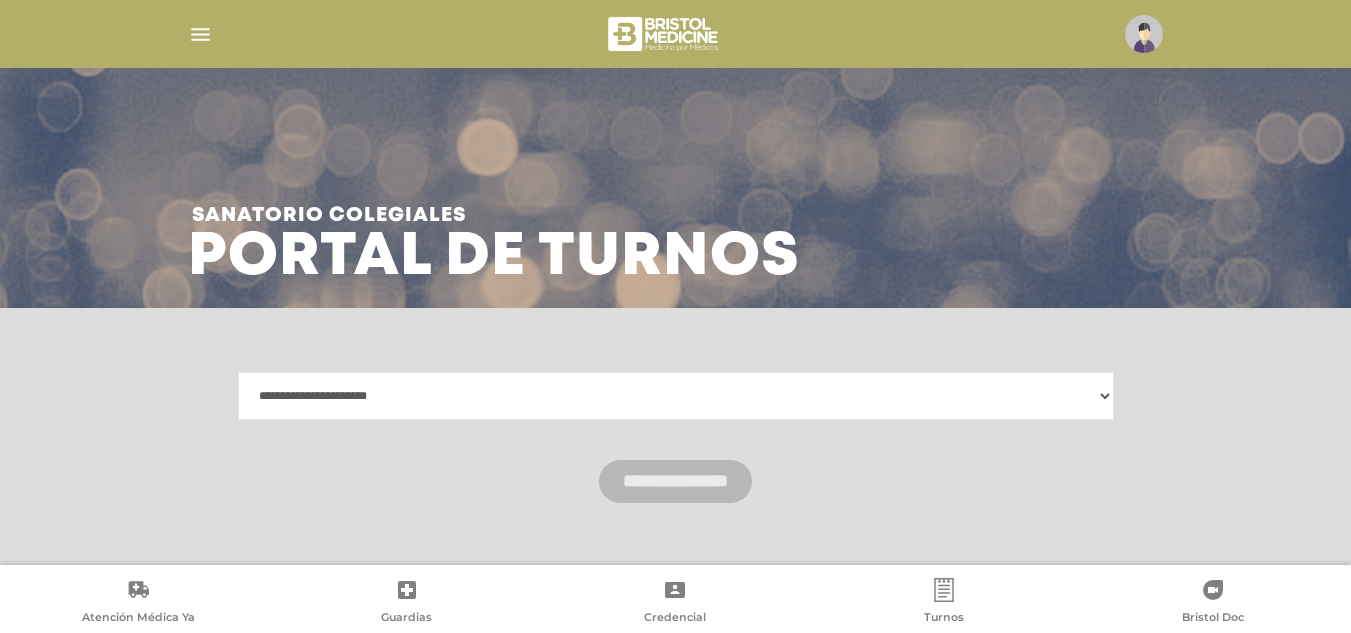 scroll, scrollTop: 26, scrollLeft: 0, axis: vertical 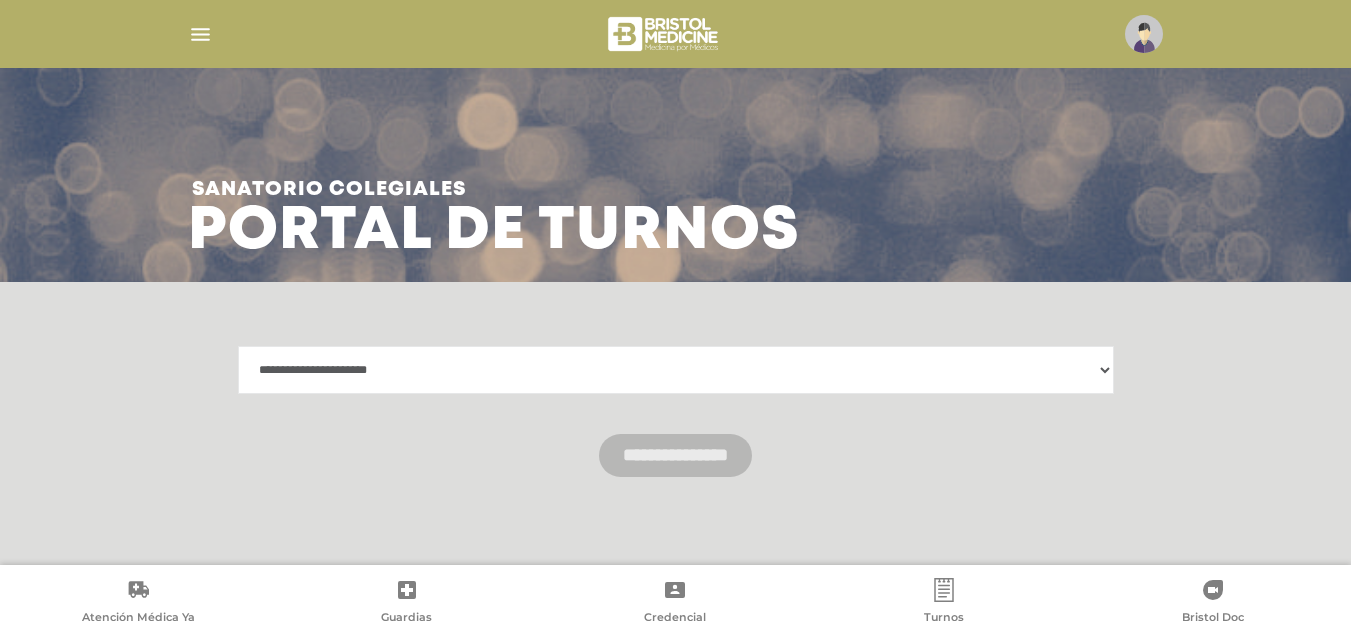 click on "**********" at bounding box center [676, 370] 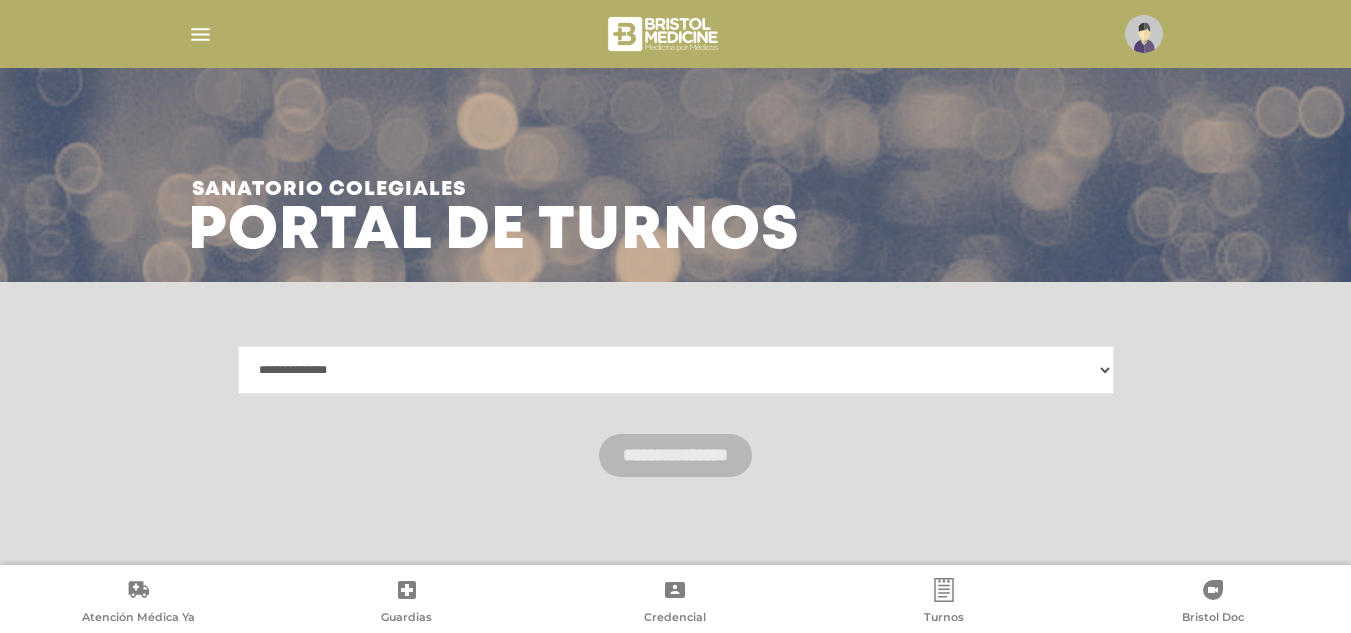 click on "**********" at bounding box center (676, 370) 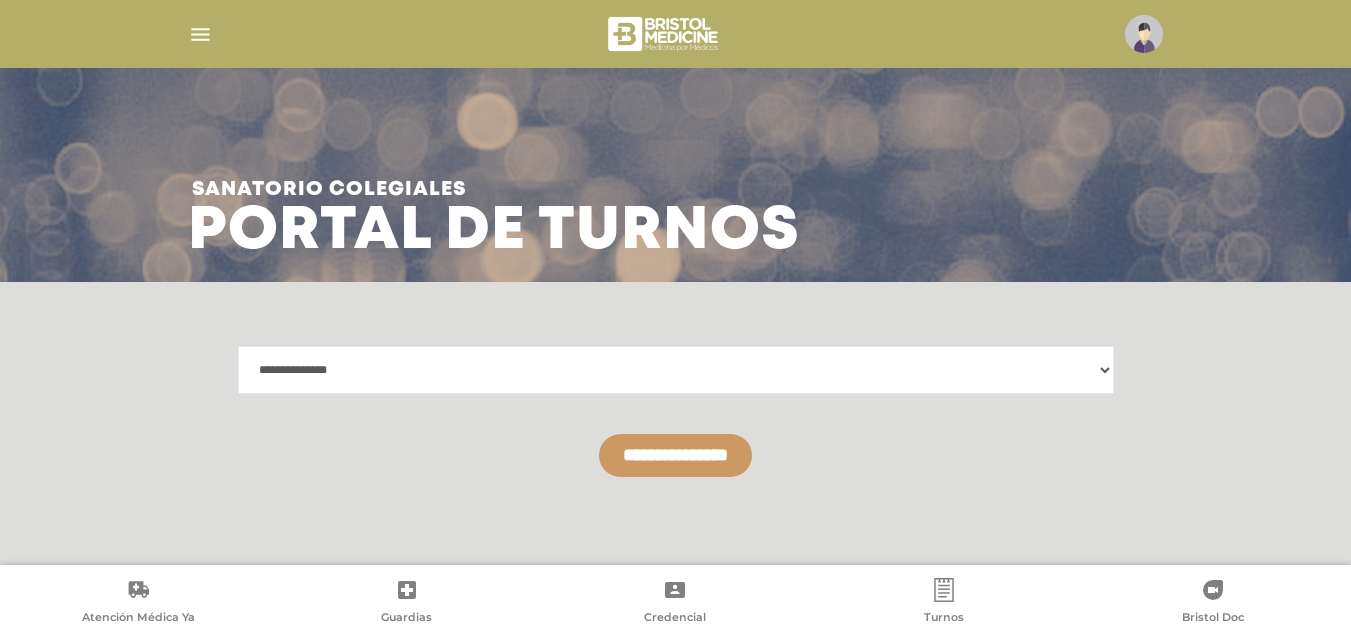 click on "**********" at bounding box center [675, 455] 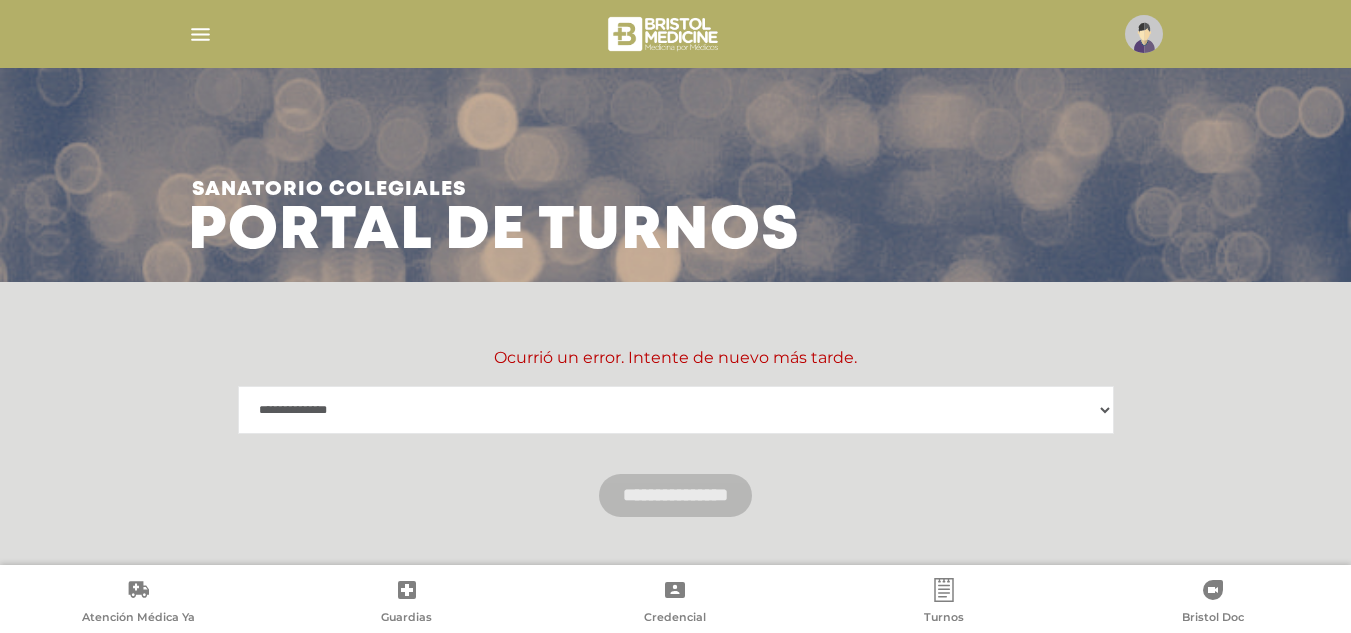 scroll, scrollTop: 66, scrollLeft: 0, axis: vertical 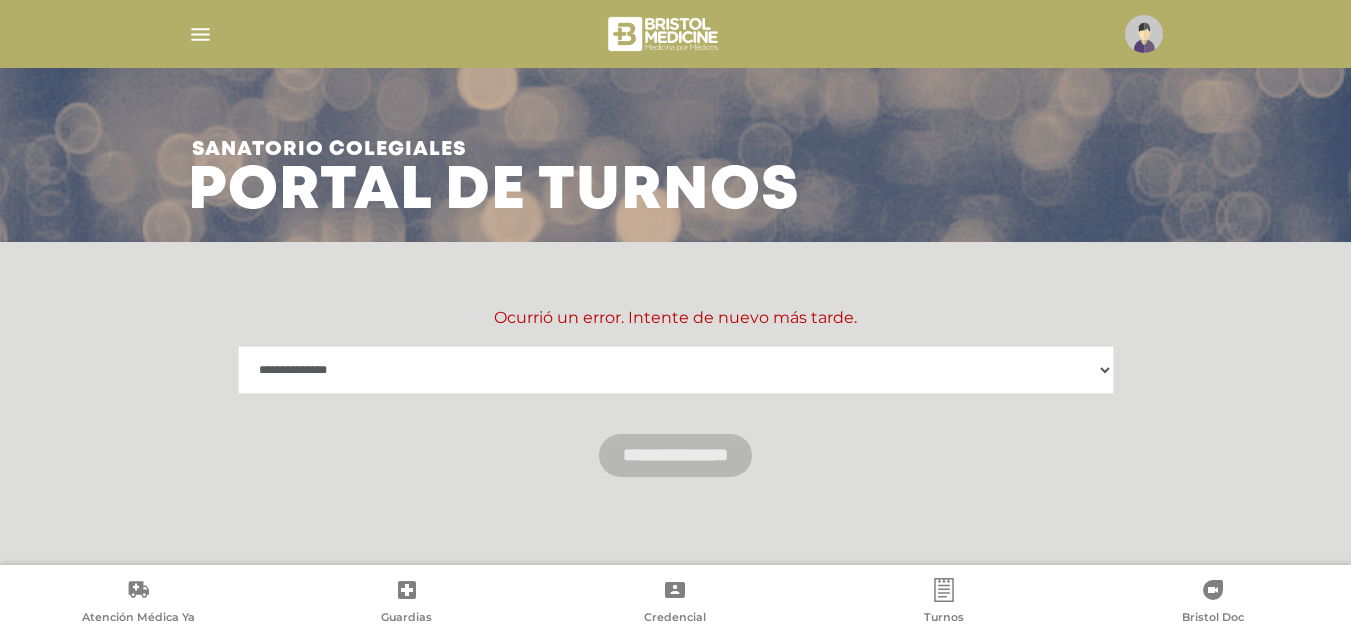 click on "**********" at bounding box center (676, 370) 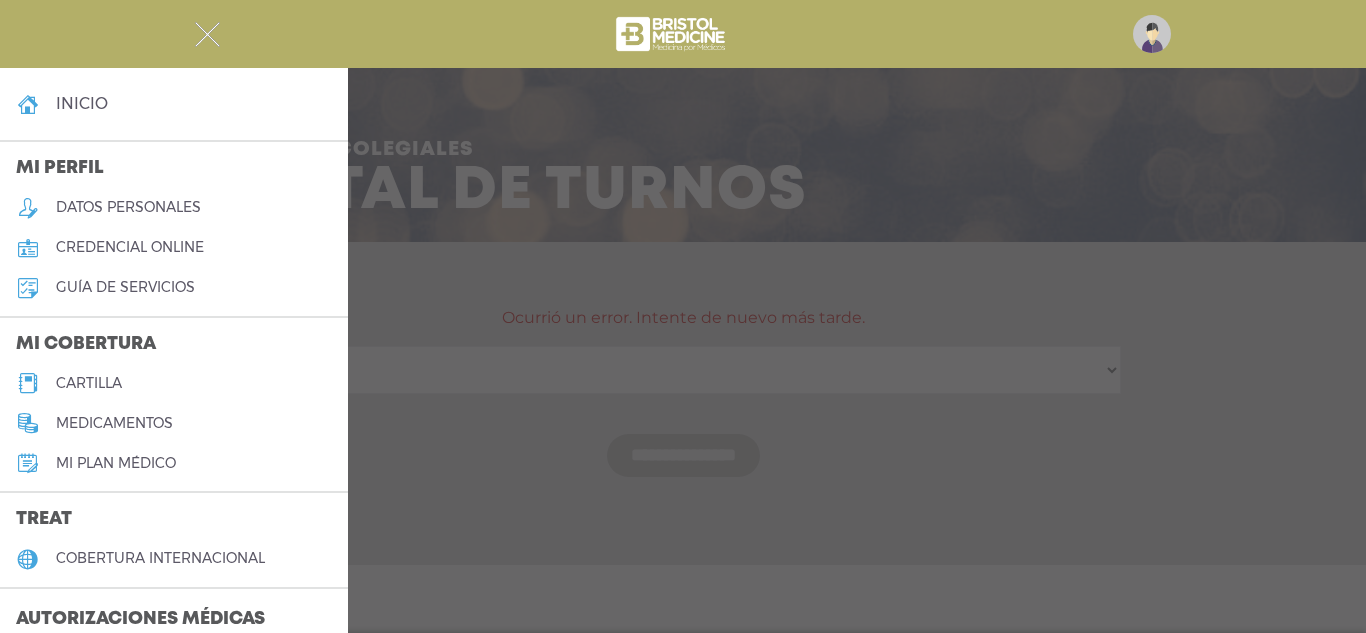 click on "cartilla" at bounding box center [89, 383] 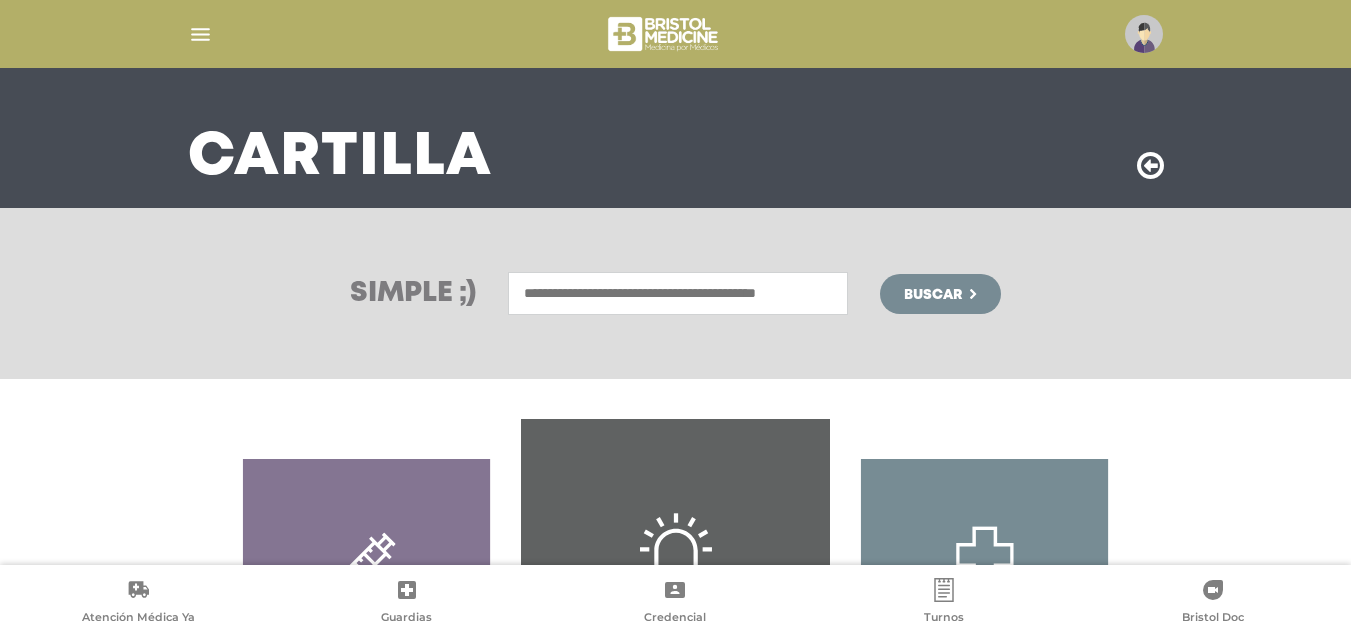 scroll, scrollTop: 394, scrollLeft: 0, axis: vertical 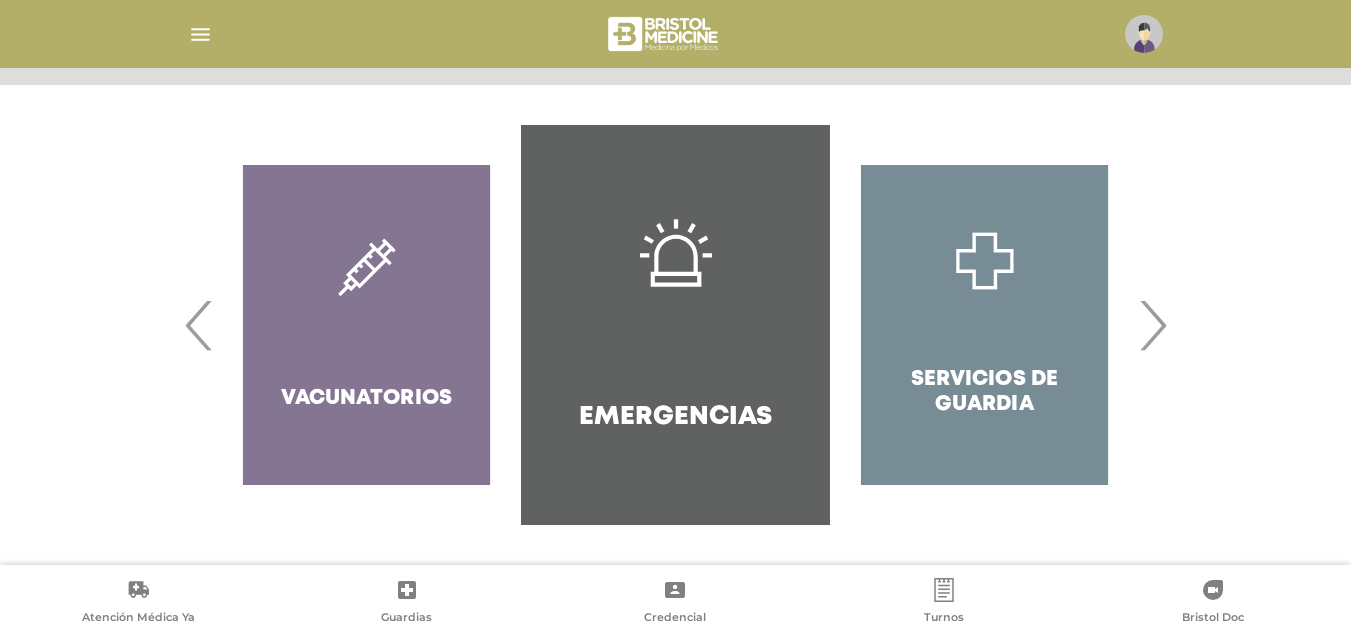 click on "›" at bounding box center [1152, 325] 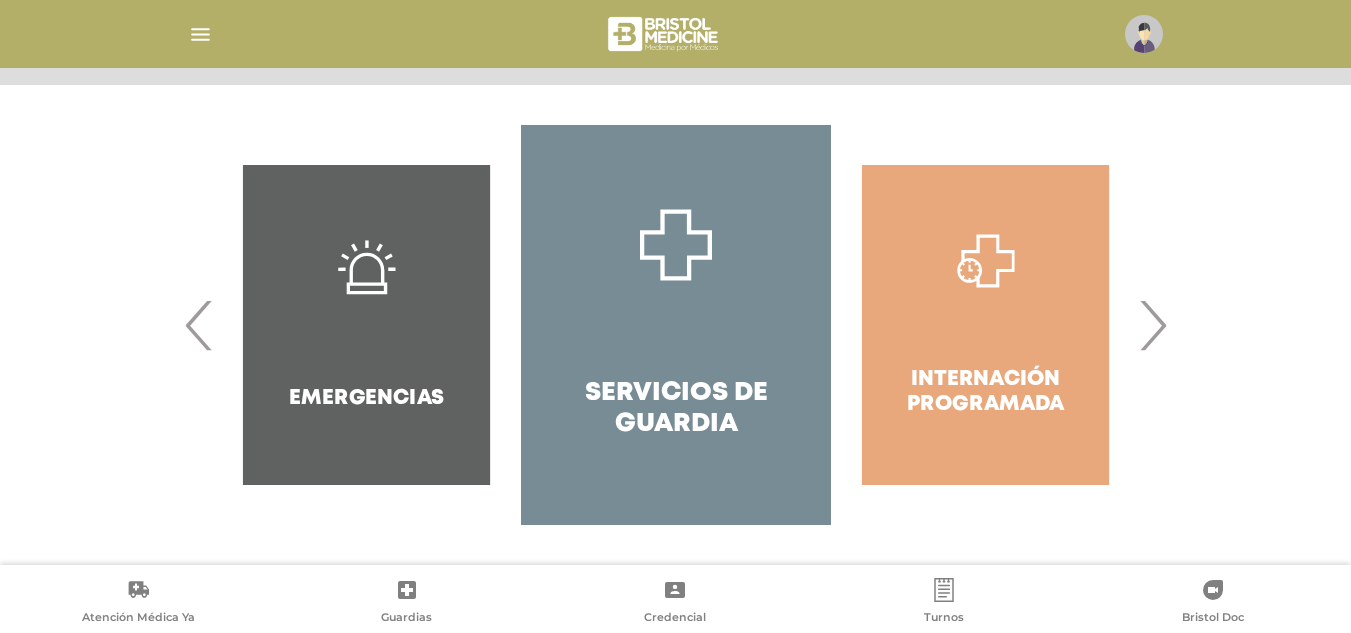 click on "›" at bounding box center [1152, 325] 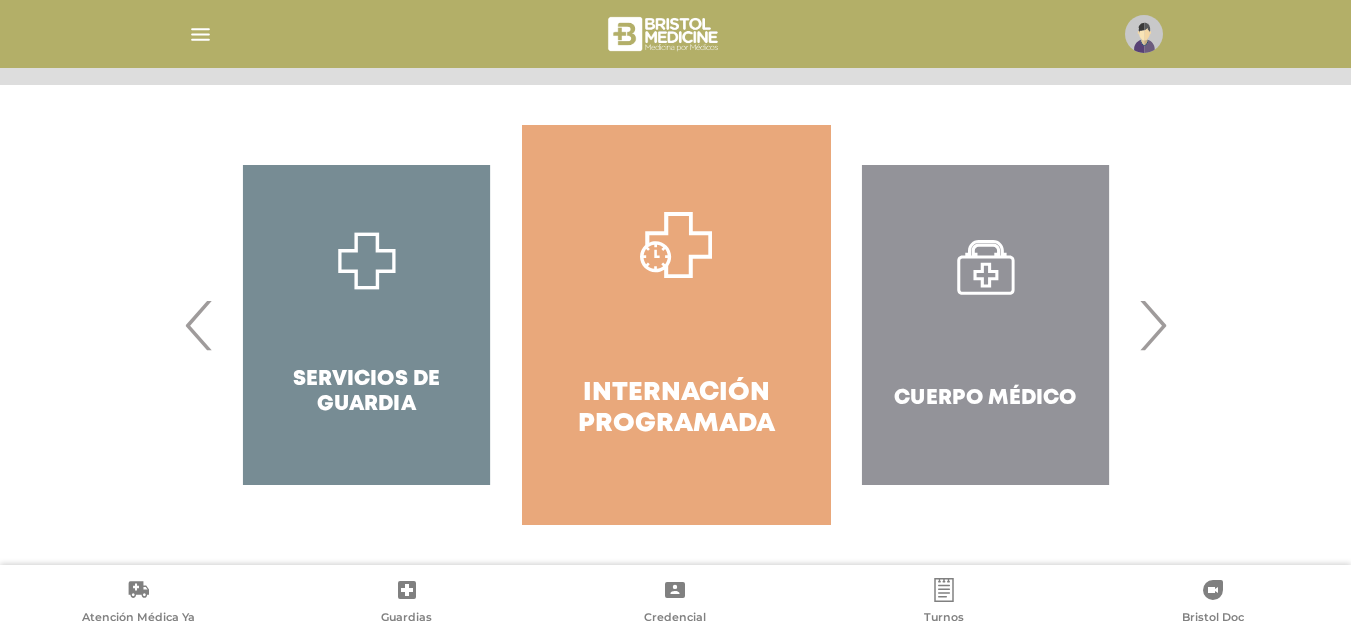 click on "›" at bounding box center (1152, 325) 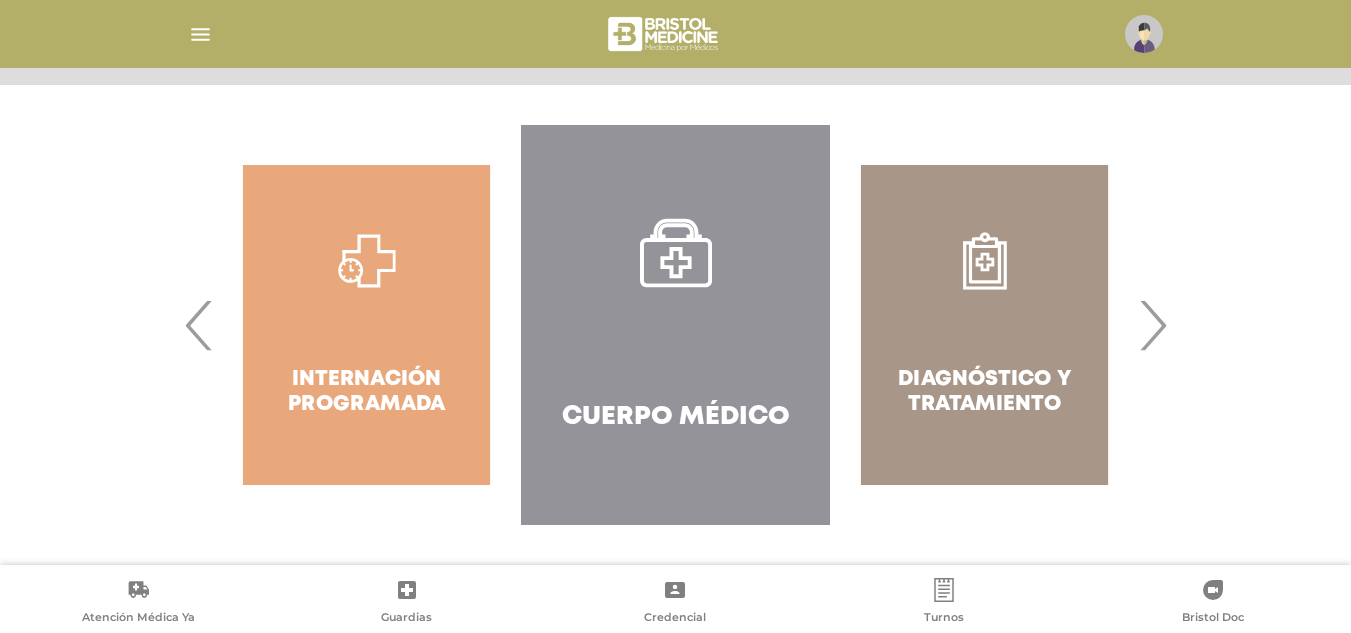click on "›" at bounding box center (1152, 325) 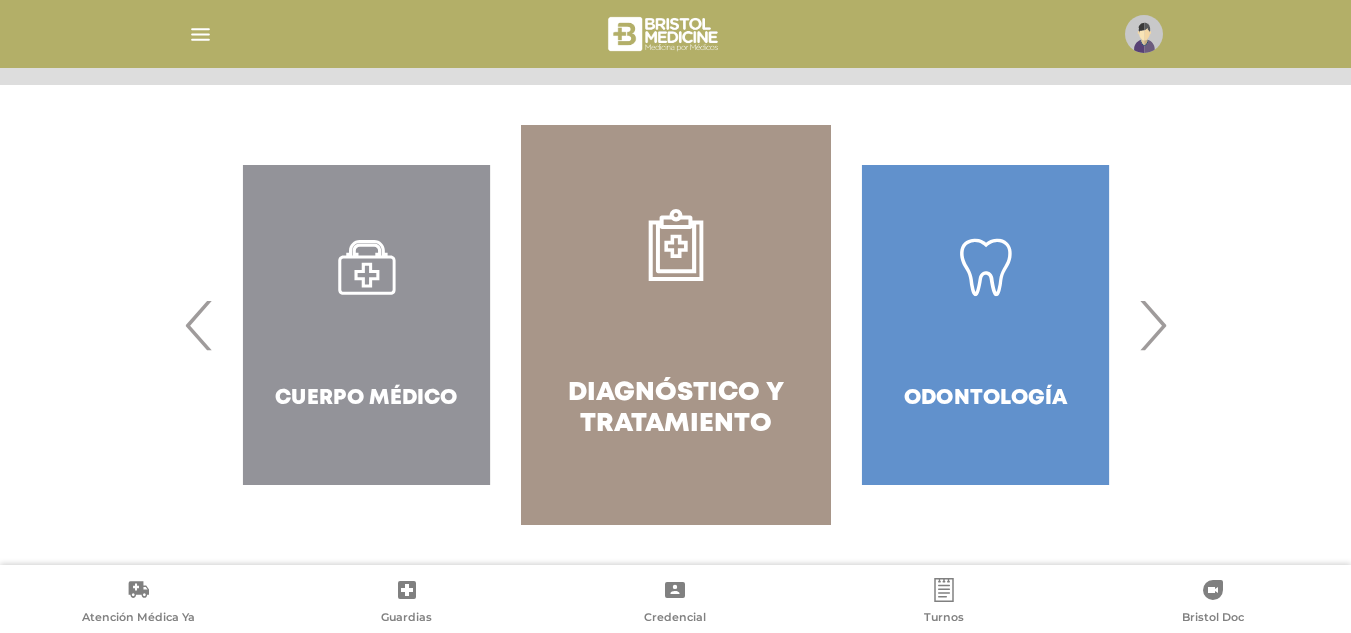 click on "›" at bounding box center [1152, 325] 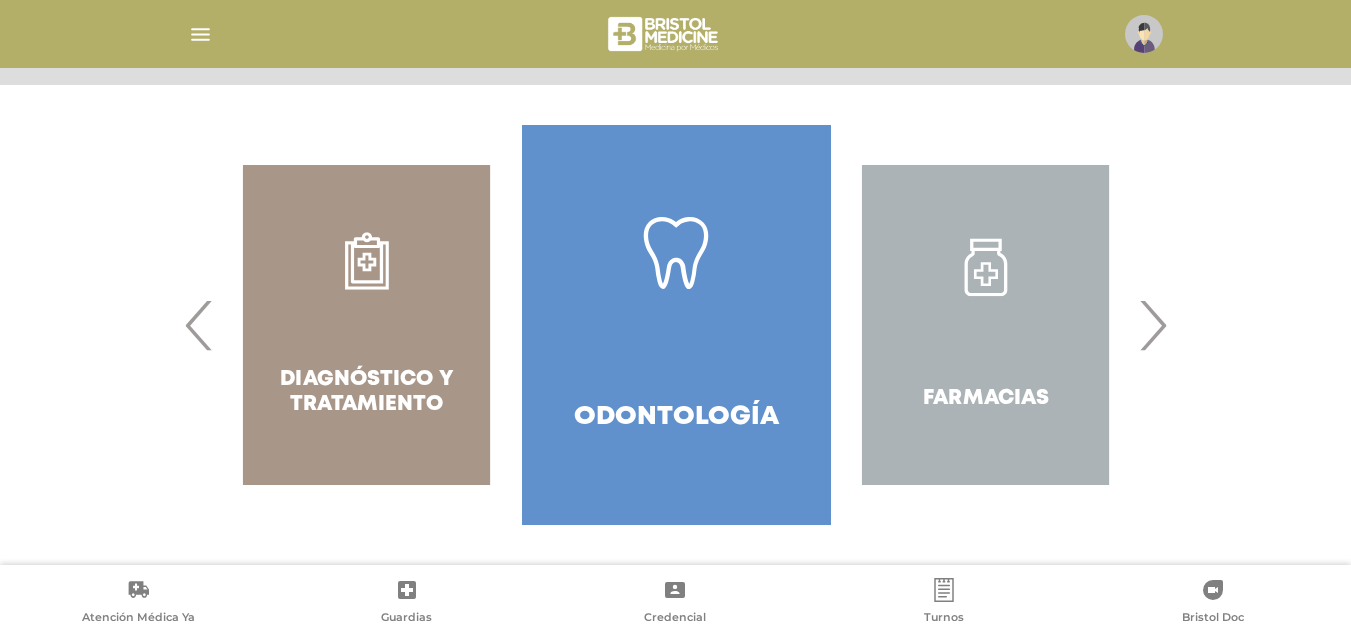 click on "›" at bounding box center [1152, 325] 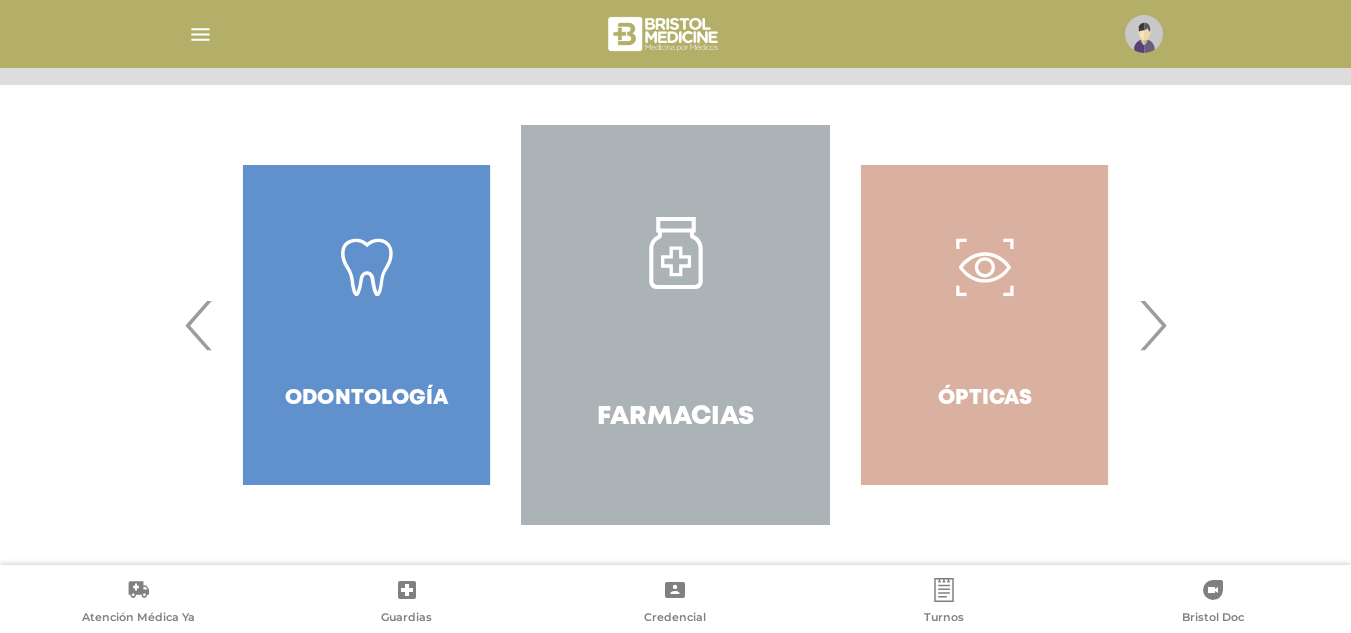 click on "Farmacias" at bounding box center [675, 325] 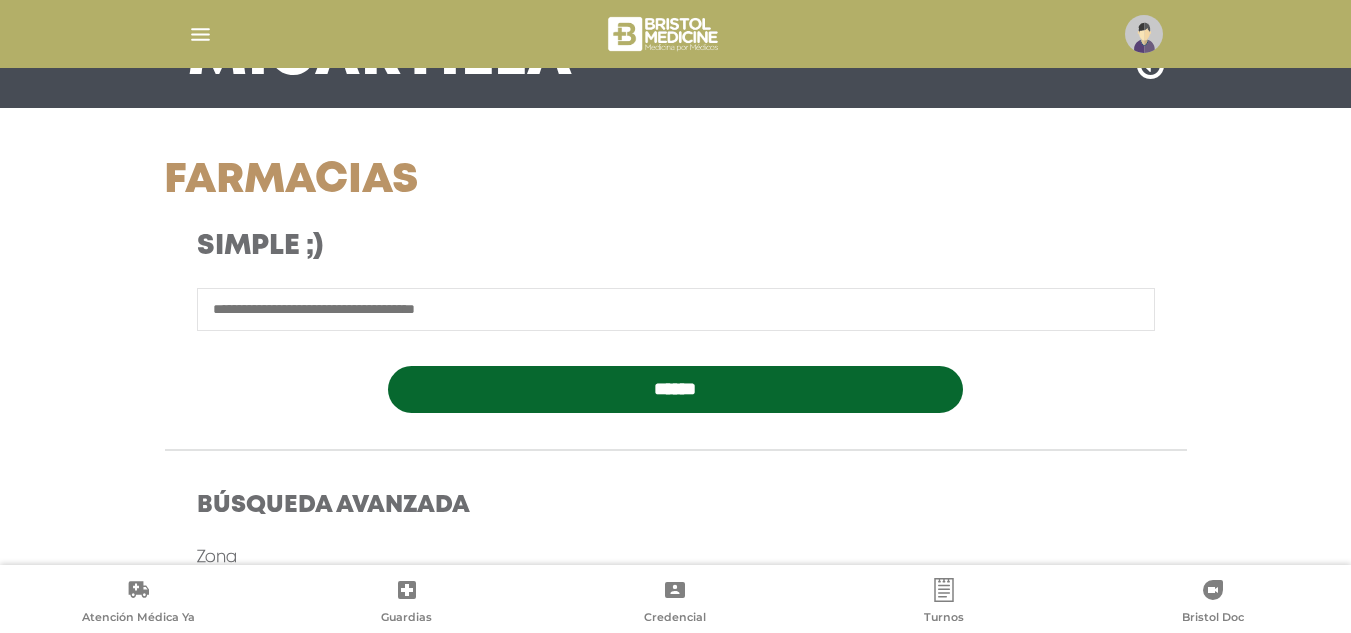 scroll, scrollTop: 300, scrollLeft: 0, axis: vertical 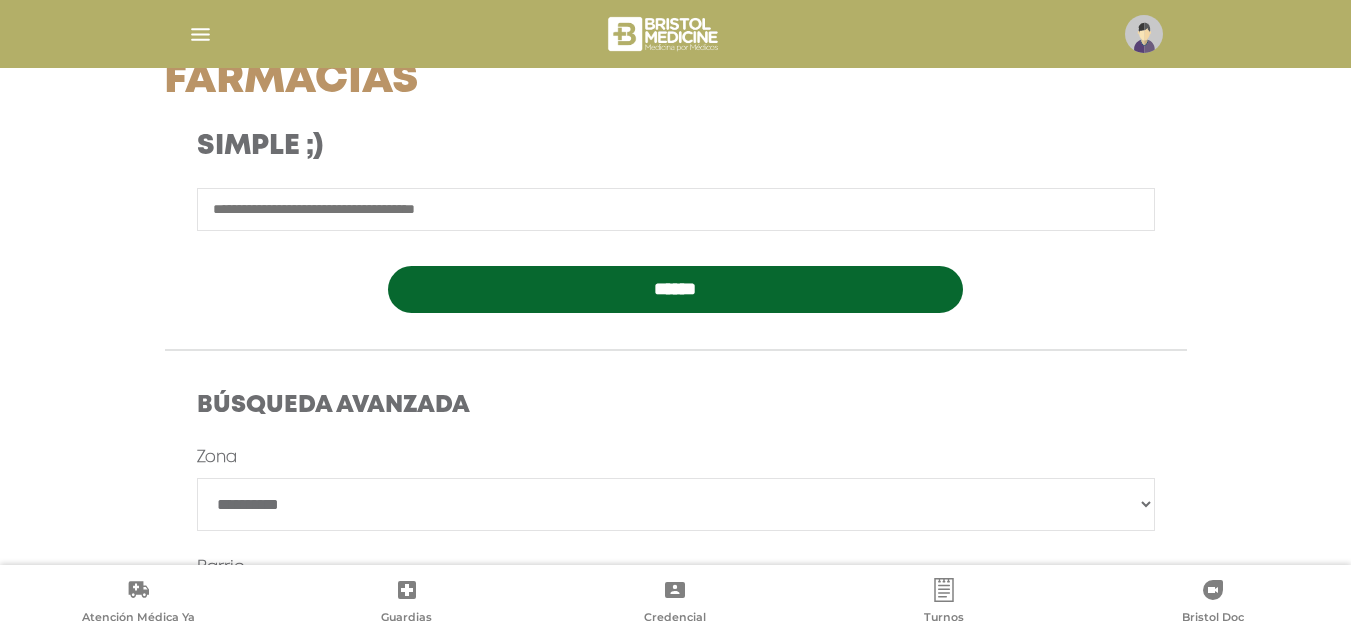 click at bounding box center (676, 209) 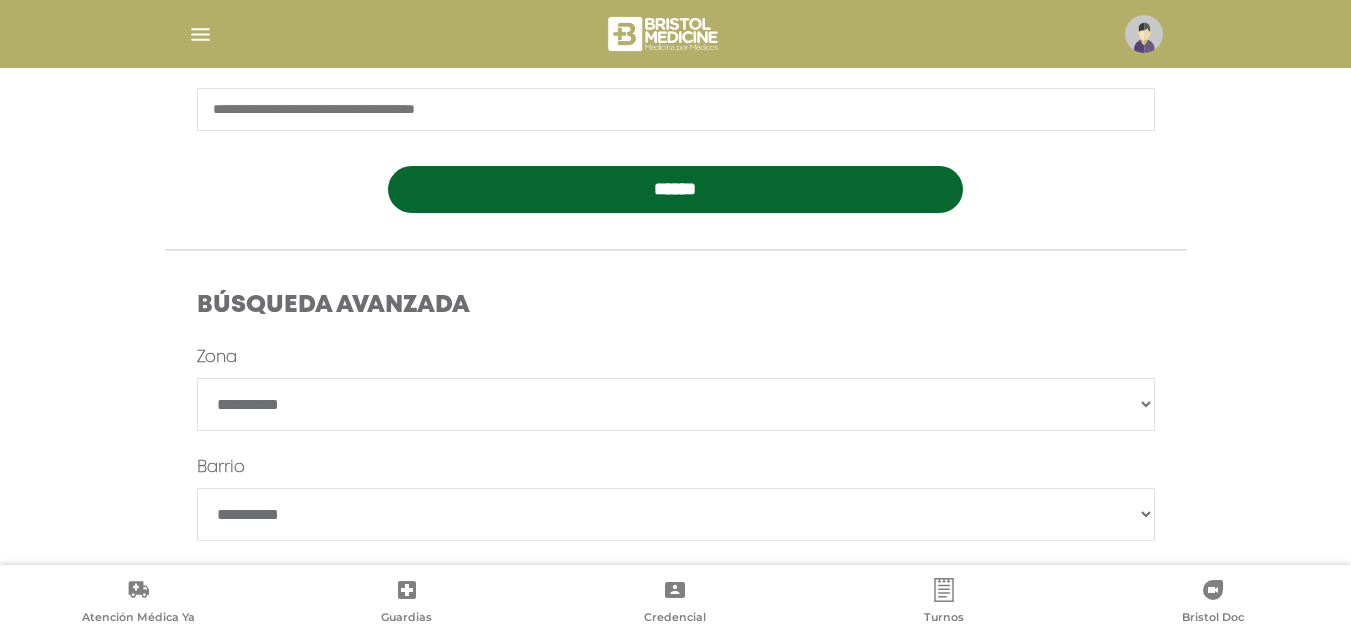 click on "**********" at bounding box center [676, 404] 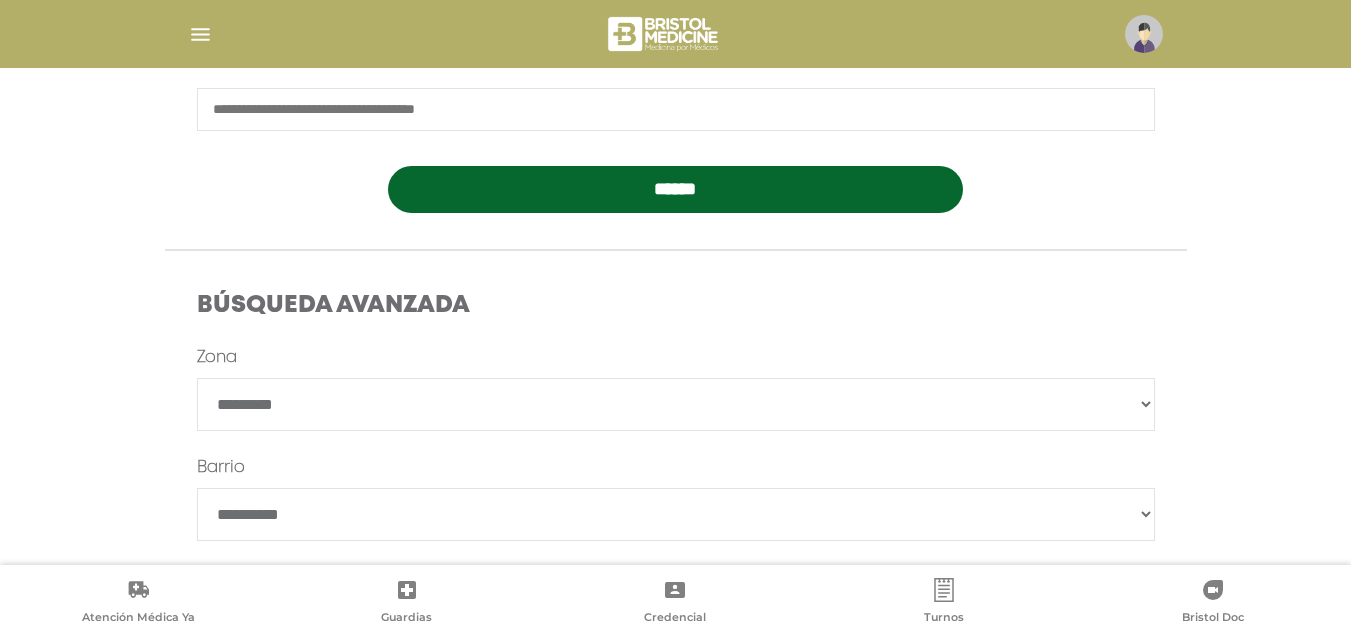 click on "**********" at bounding box center (676, 404) 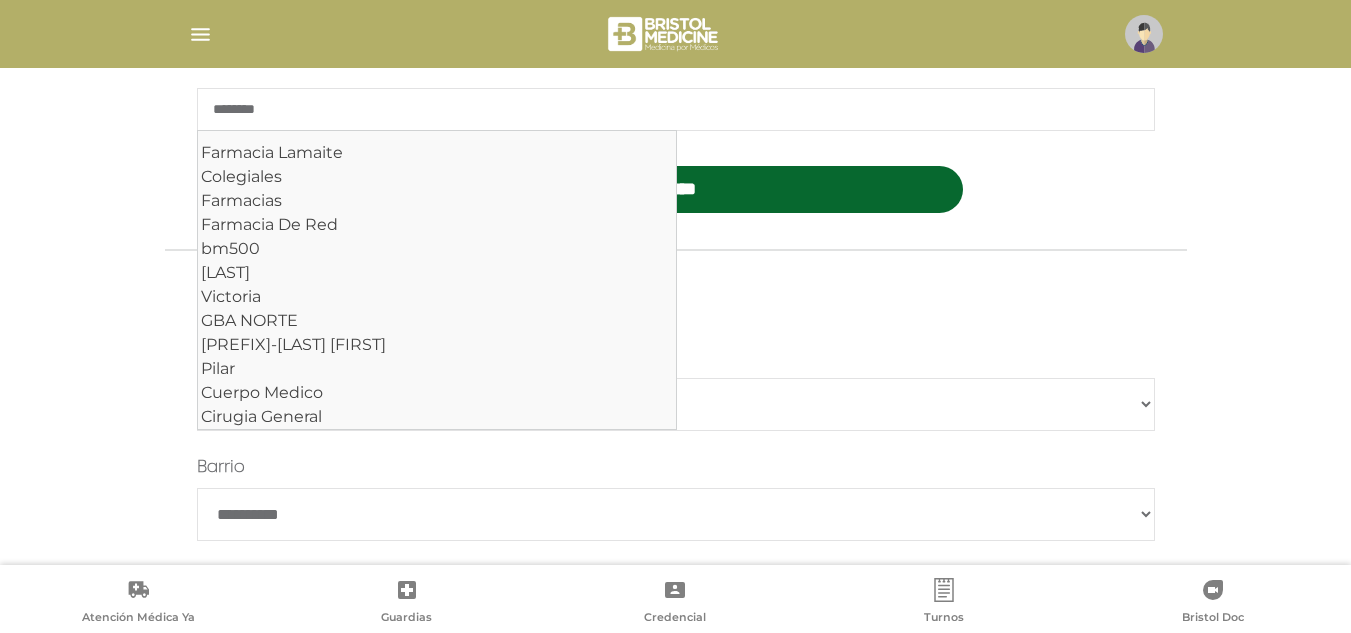 type on "********" 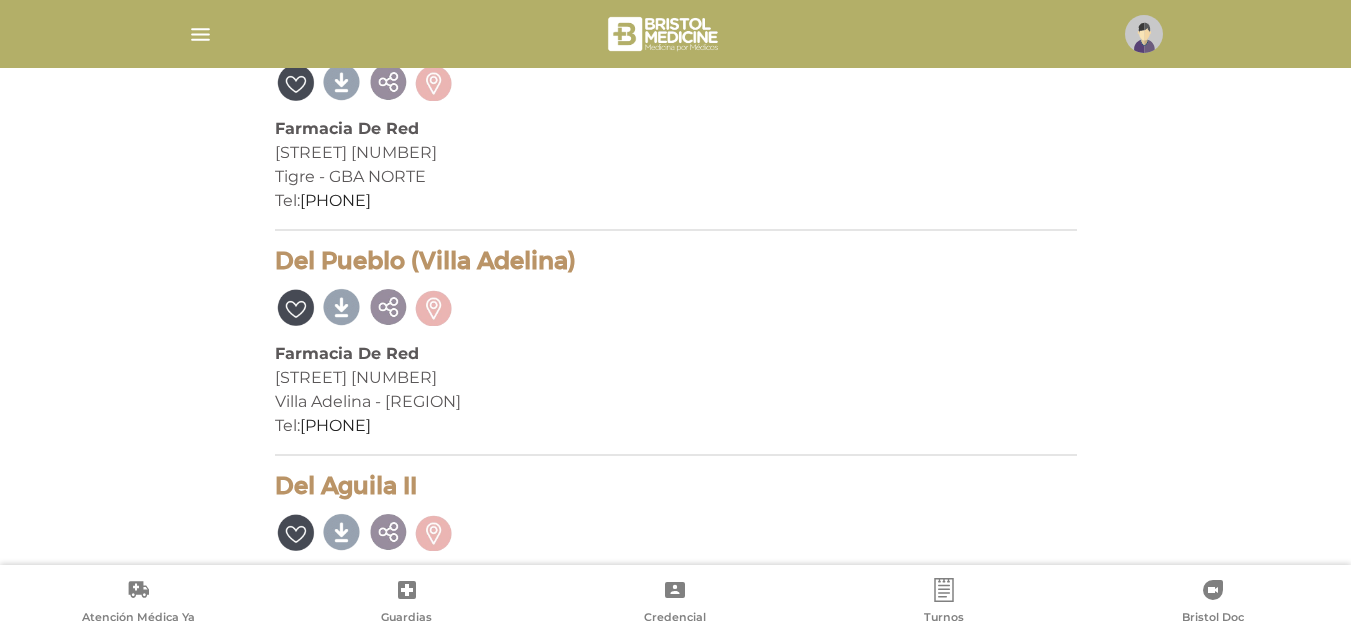 scroll, scrollTop: 2200, scrollLeft: 0, axis: vertical 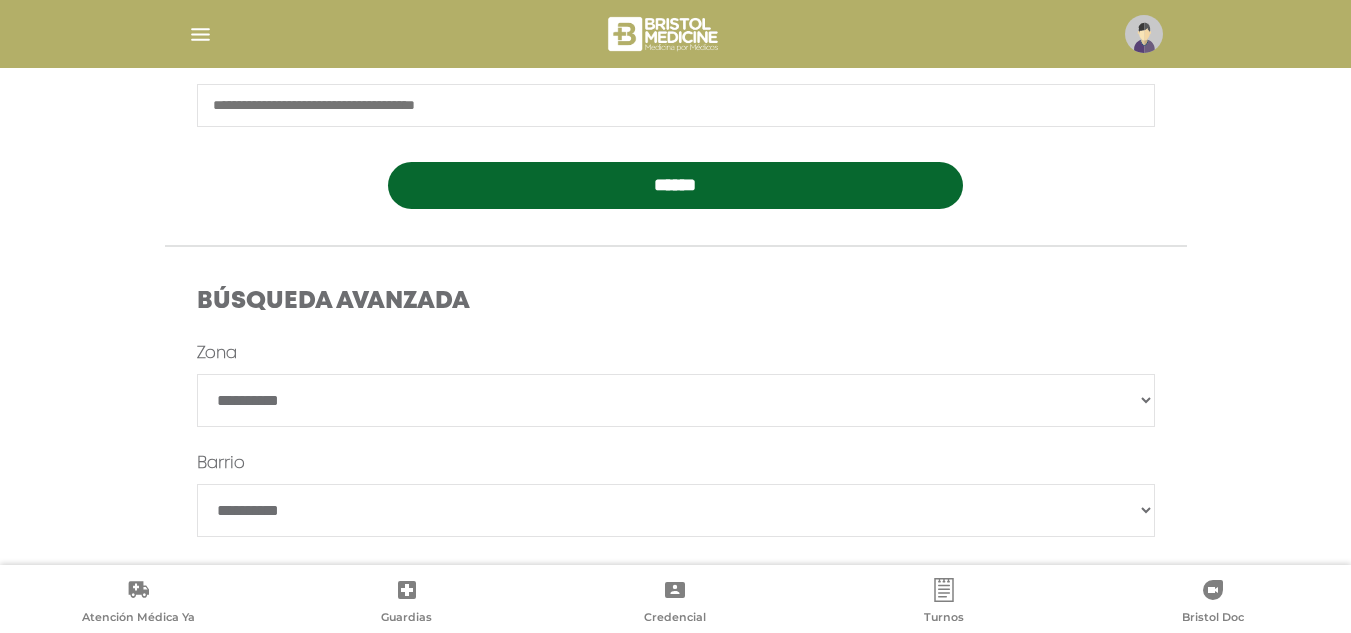 click on "**********" at bounding box center [676, 510] 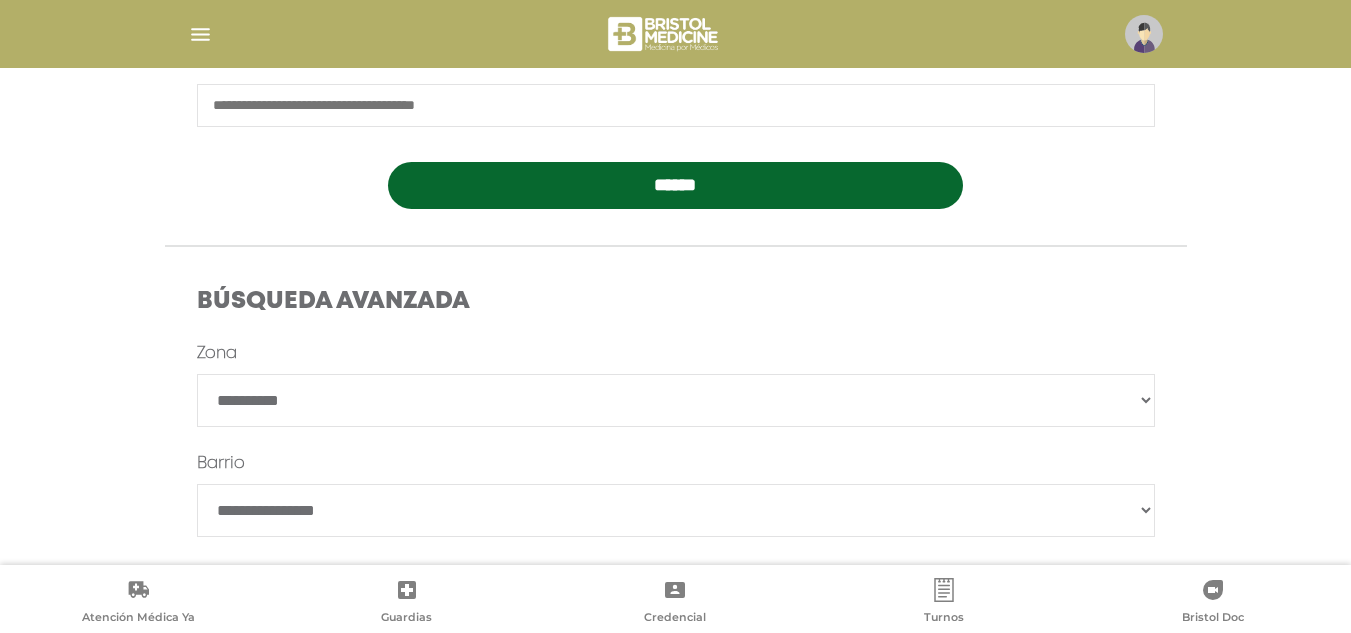 click on "**********" at bounding box center [676, 510] 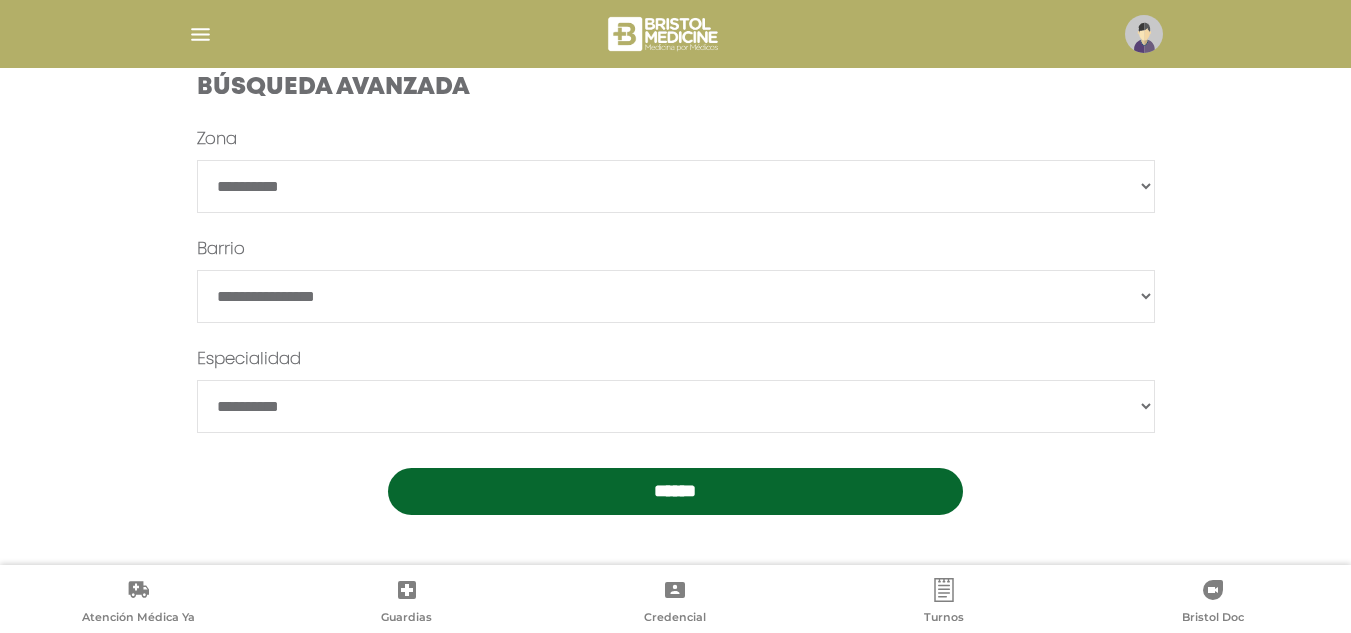 click on "******" at bounding box center [675, 491] 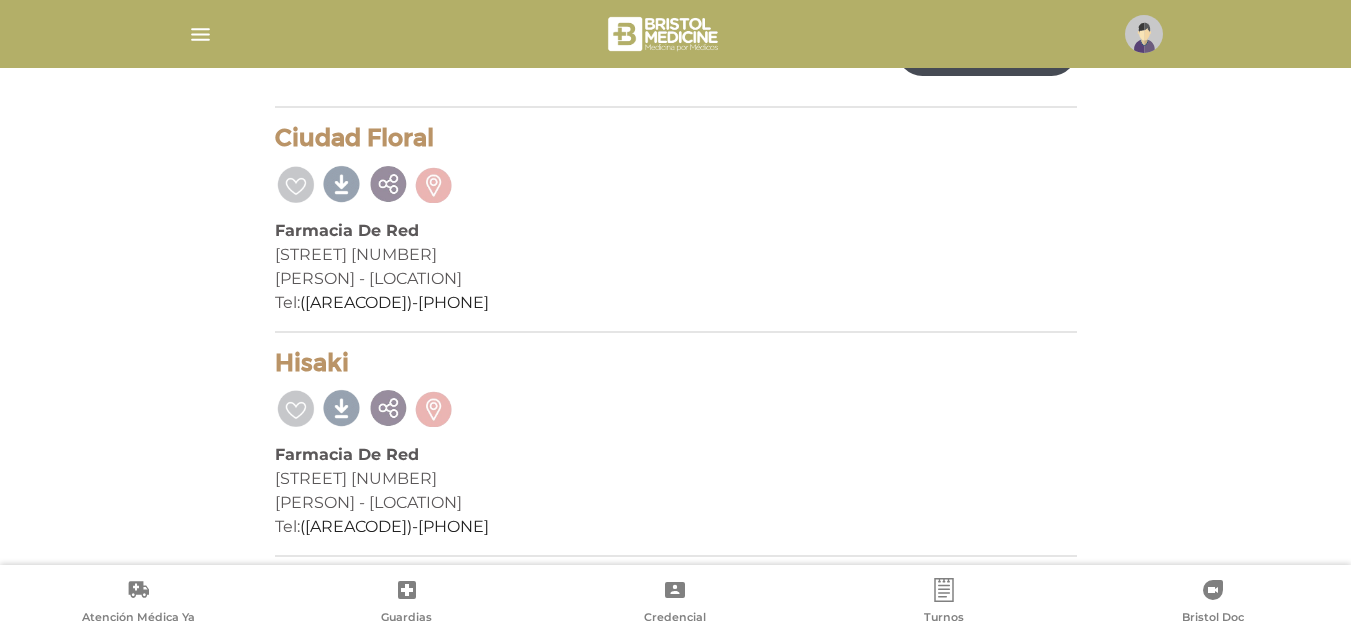 scroll, scrollTop: 408, scrollLeft: 0, axis: vertical 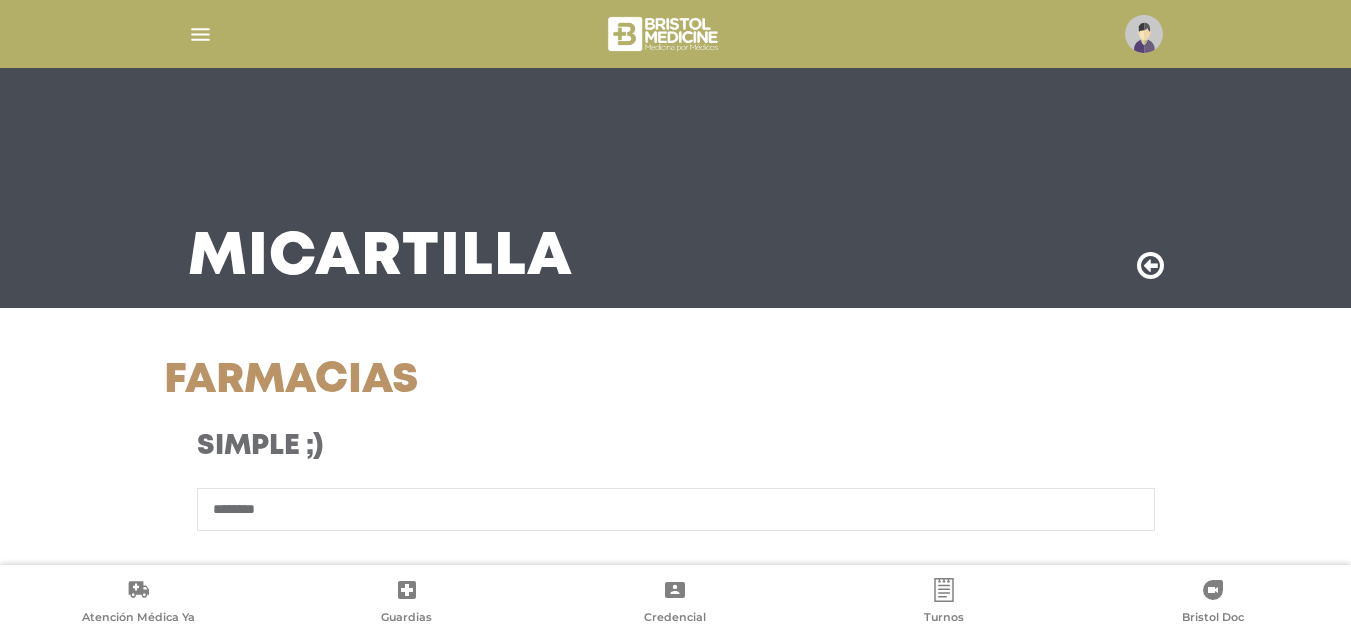 select on "*********" 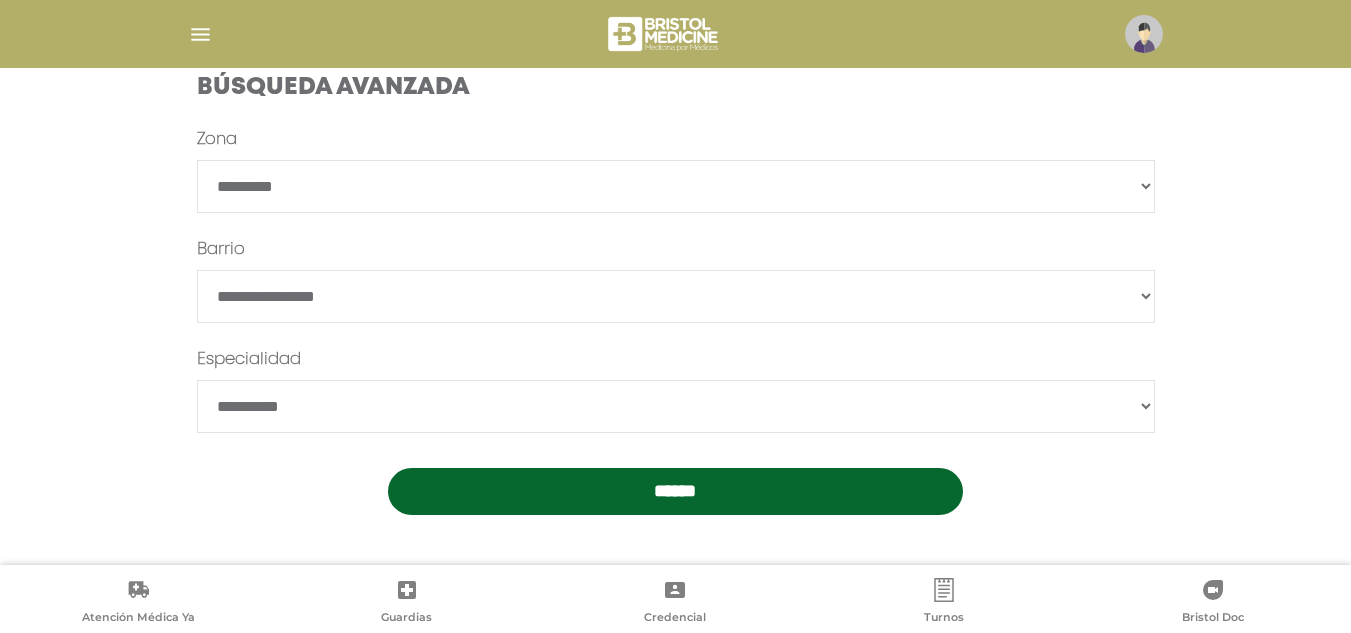 scroll, scrollTop: 618, scrollLeft: 0, axis: vertical 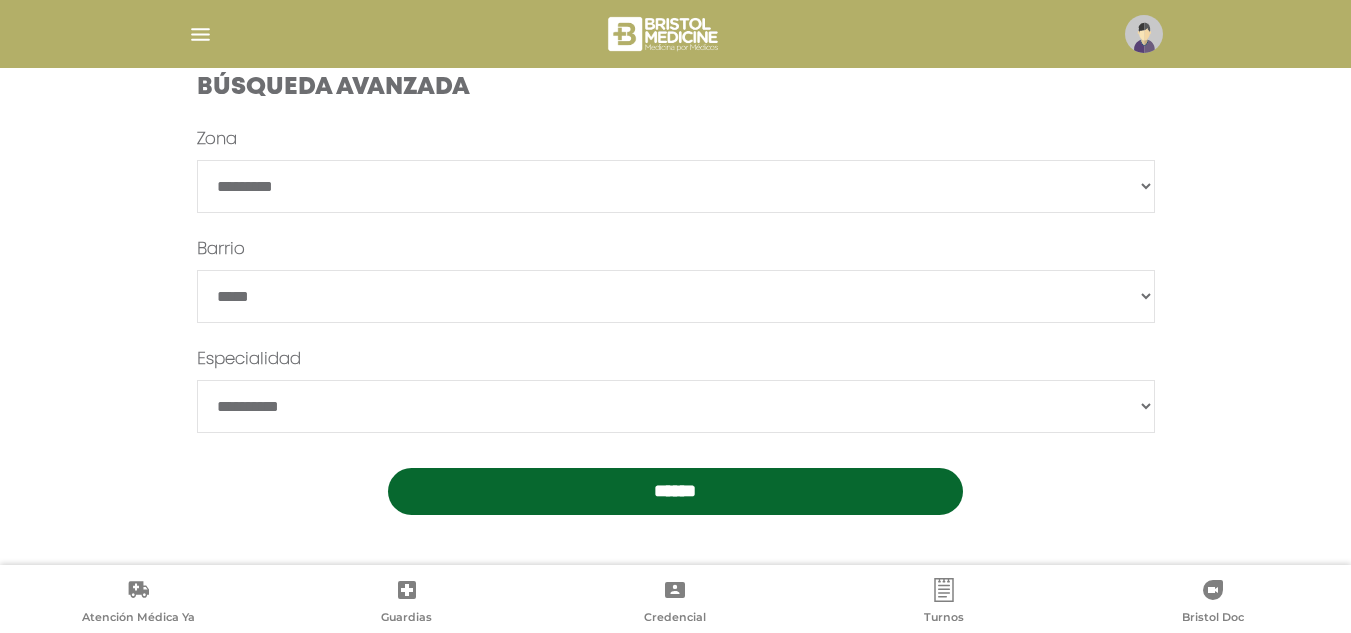 click on "**********" at bounding box center [676, 296] 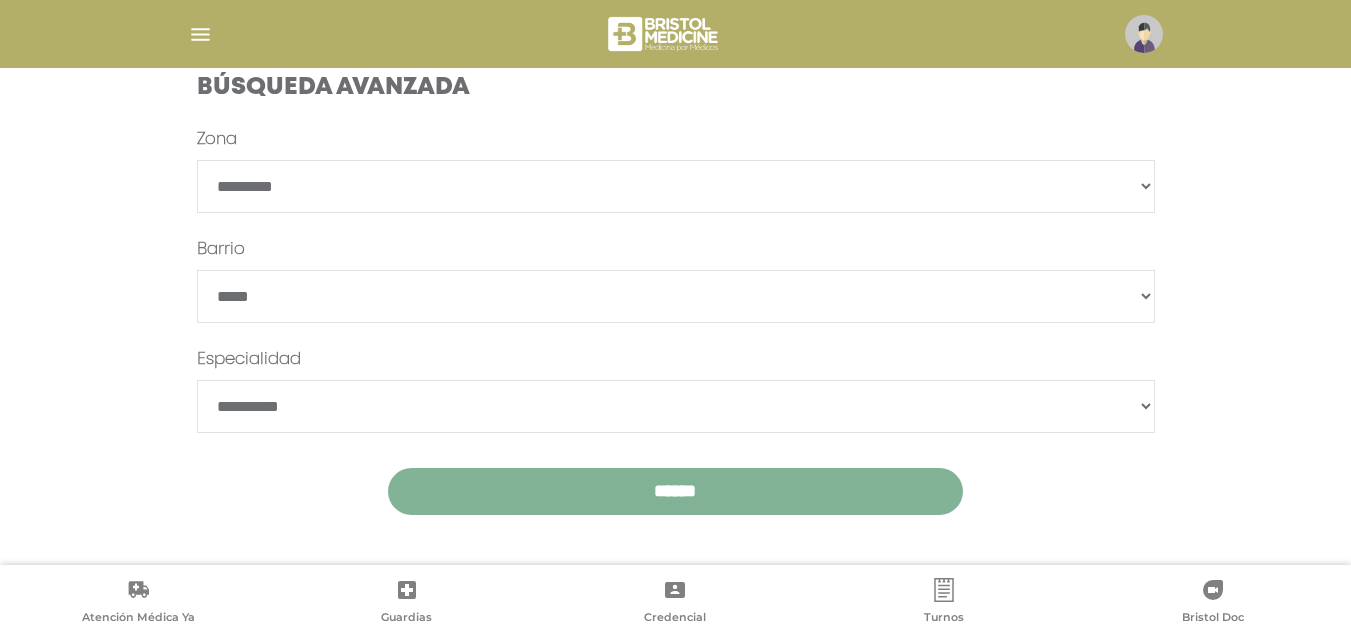click on "******" at bounding box center (675, 491) 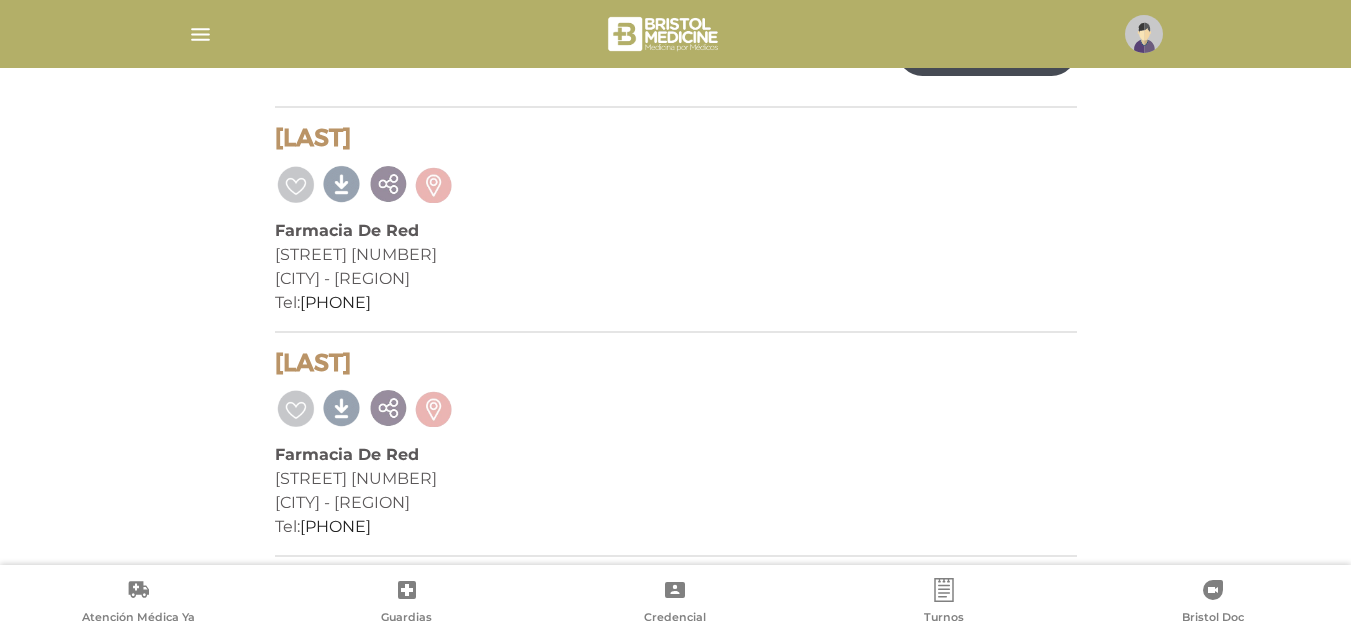 scroll, scrollTop: 408, scrollLeft: 0, axis: vertical 